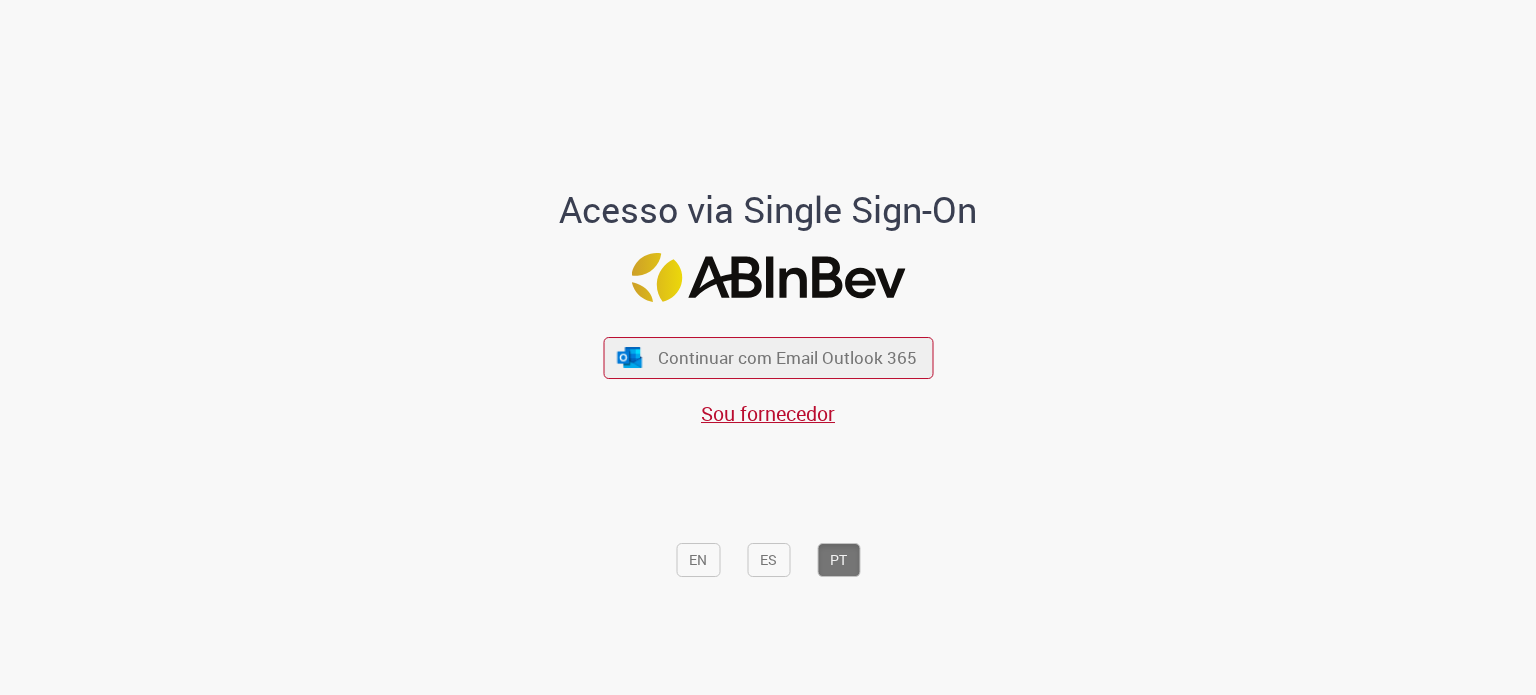 scroll, scrollTop: 0, scrollLeft: 0, axis: both 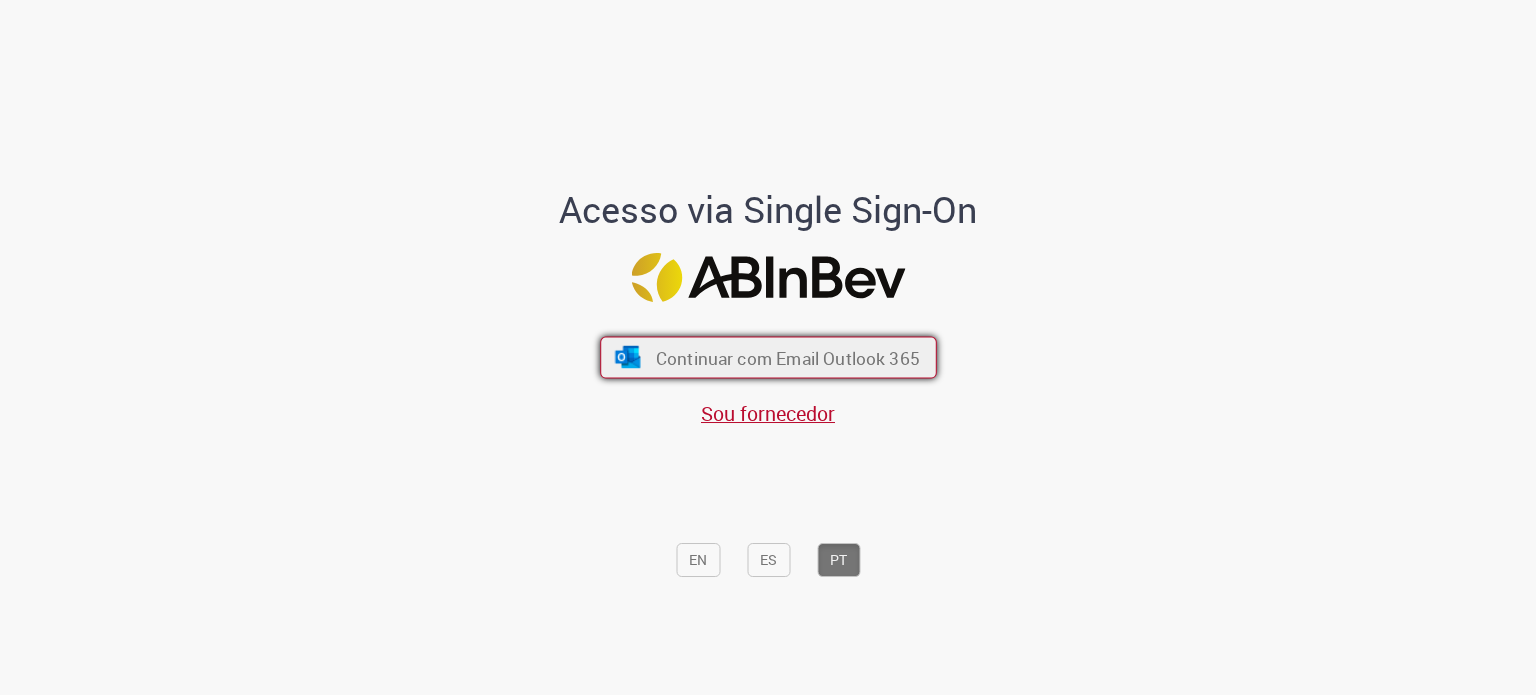 click on "Continuar com Email Outlook 365" at bounding box center [787, 357] 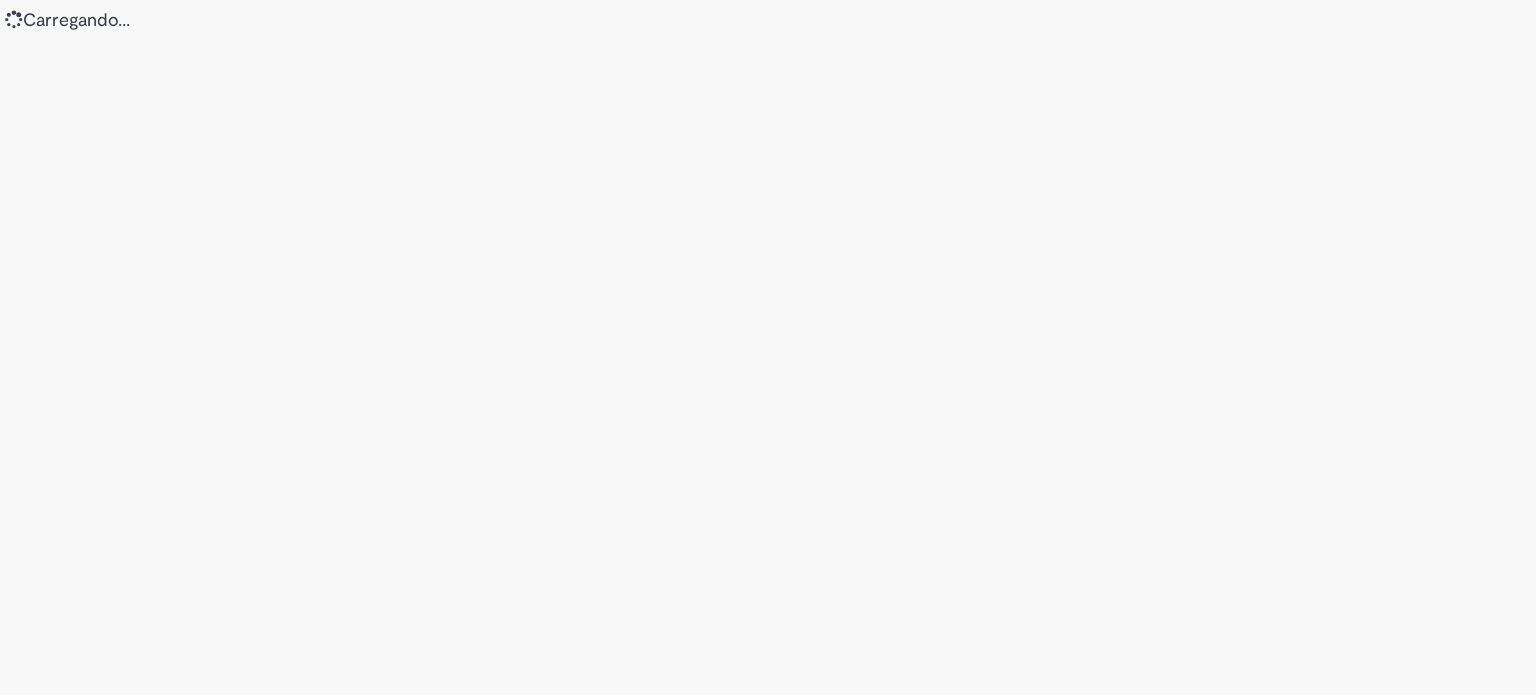 scroll, scrollTop: 0, scrollLeft: 0, axis: both 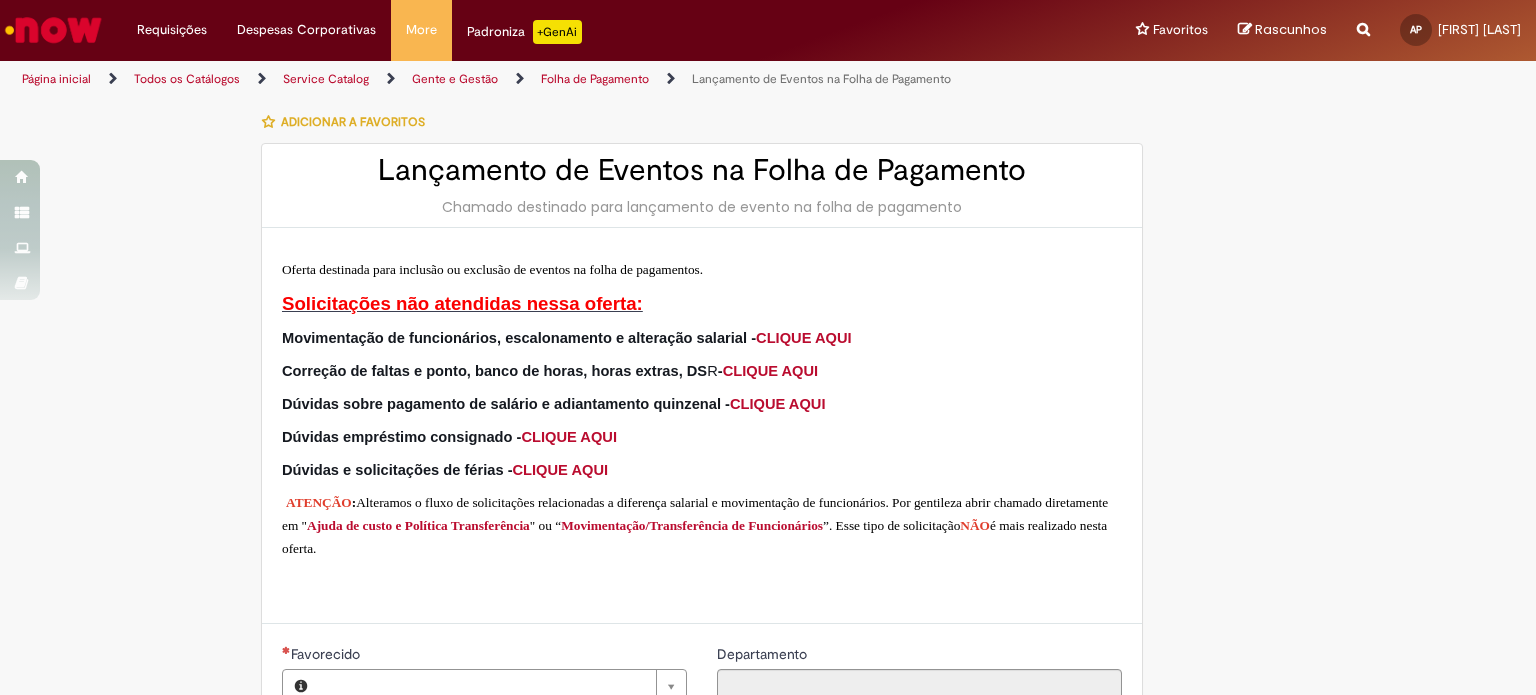 type on "**********" 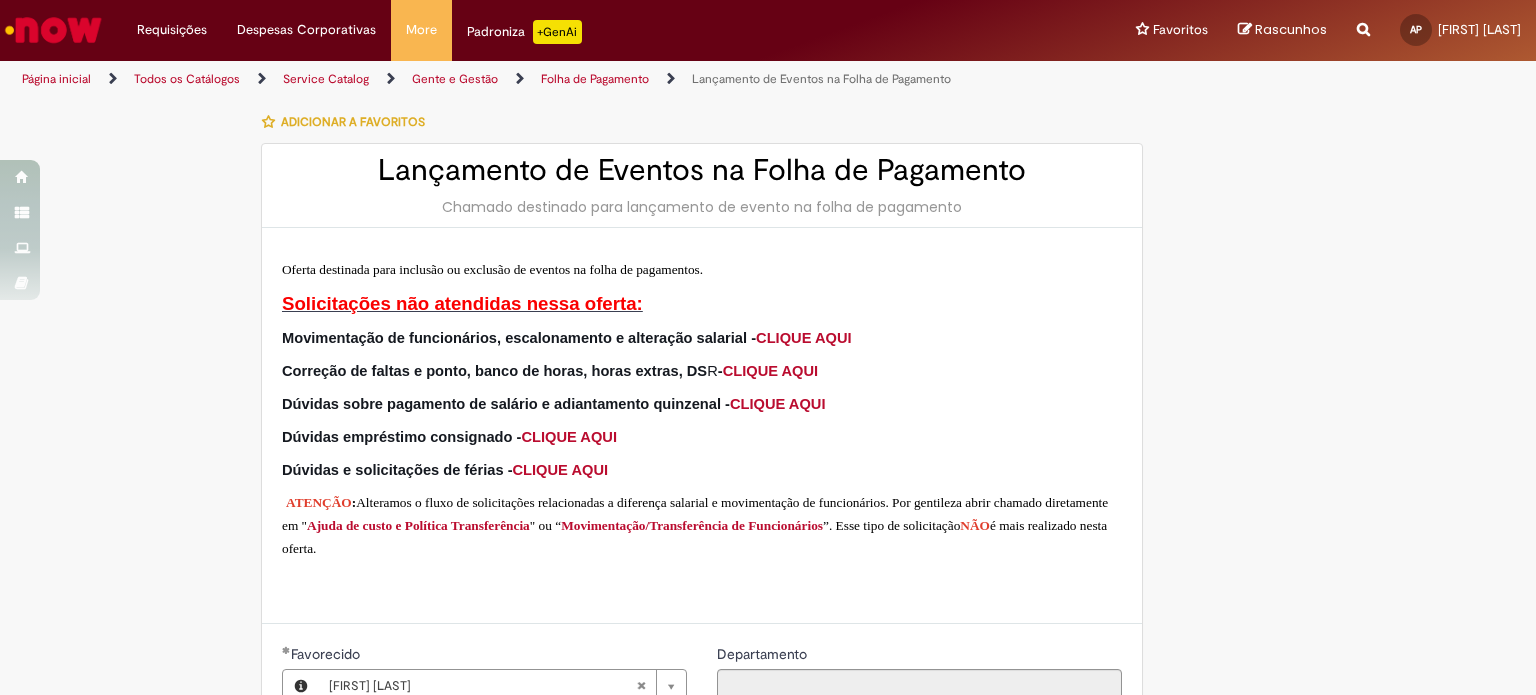 scroll, scrollTop: 300, scrollLeft: 0, axis: vertical 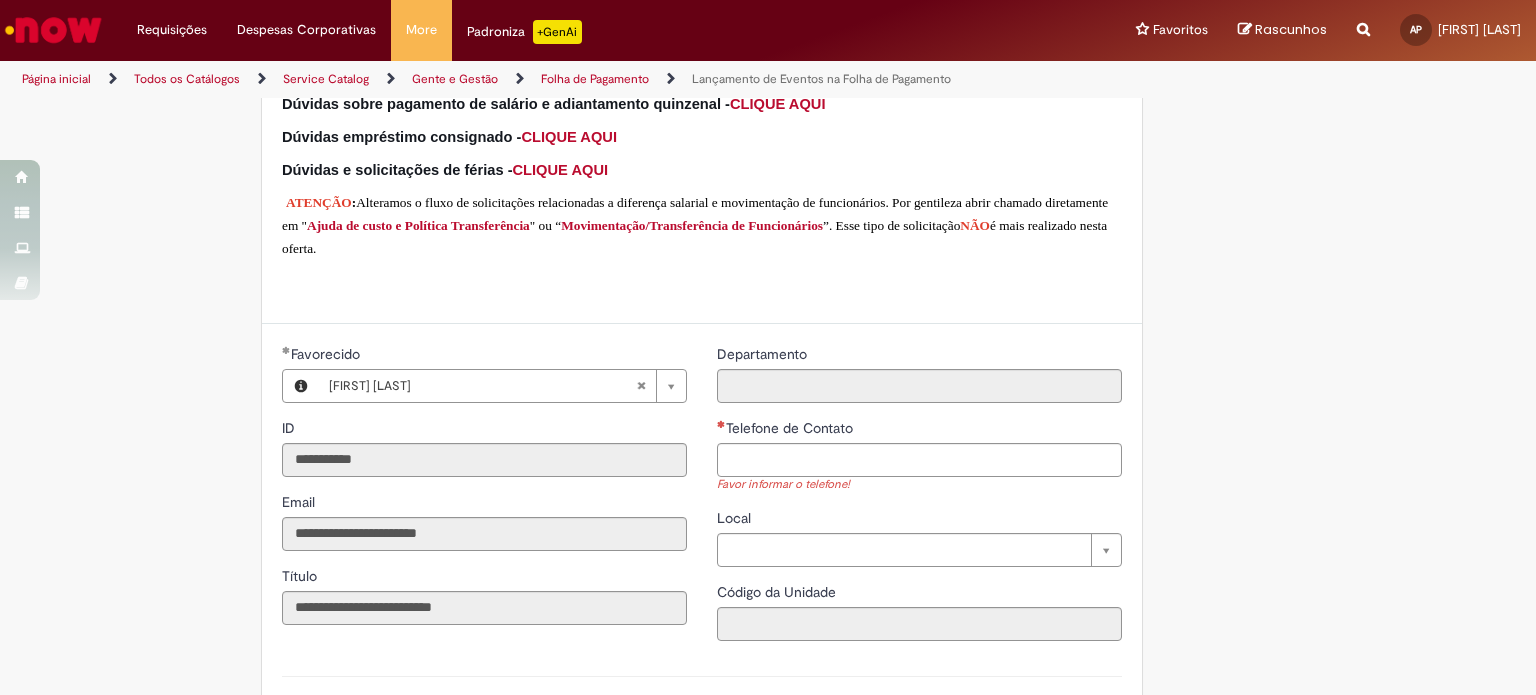 click on "Telefone de Contato" at bounding box center [791, 428] 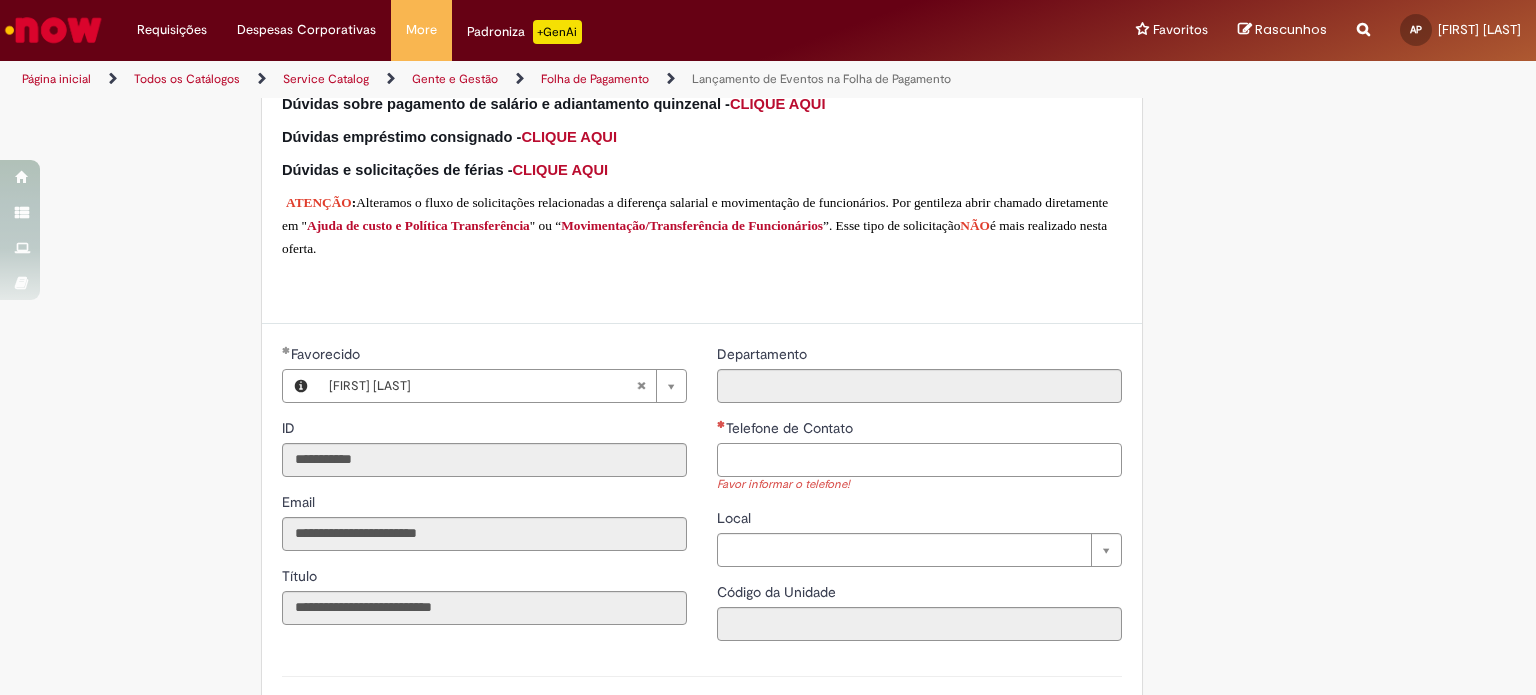 click on "Telefone de Contato" at bounding box center [919, 460] 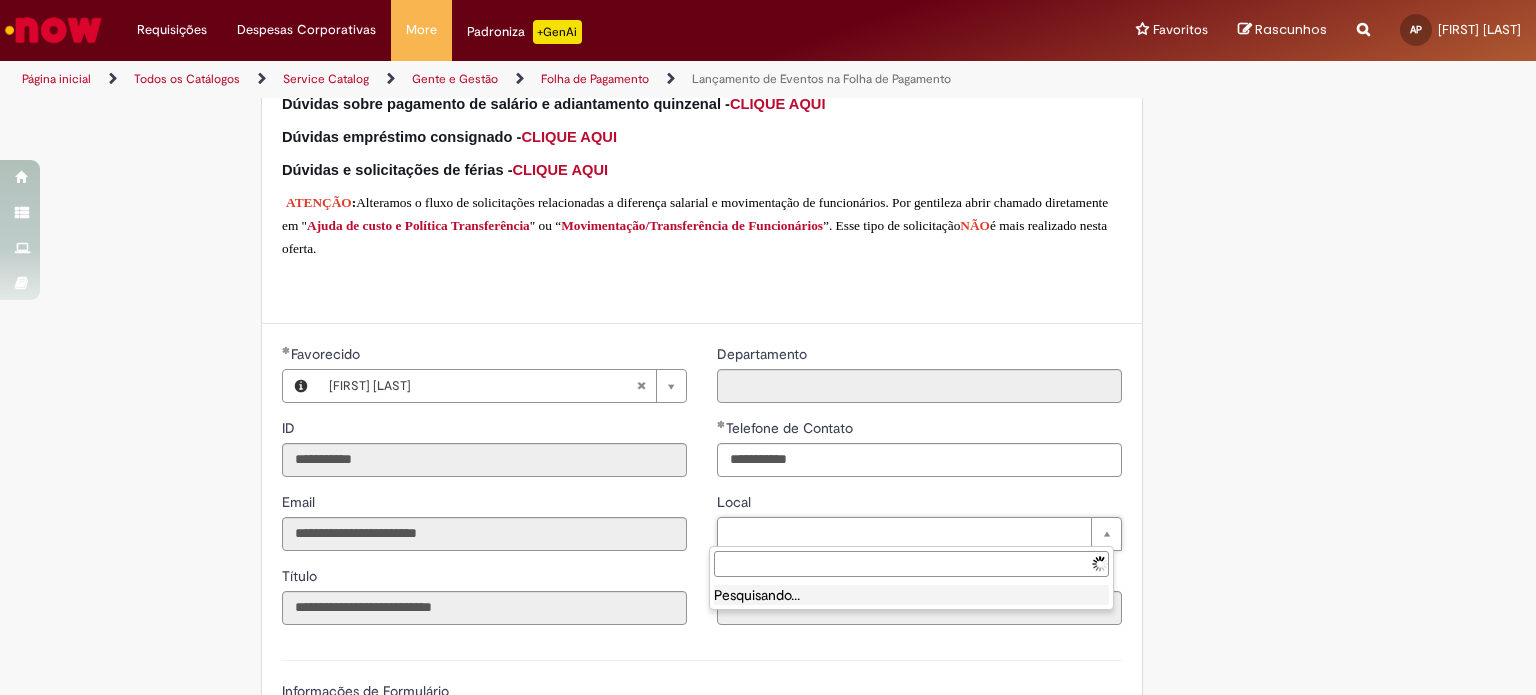 type on "**********" 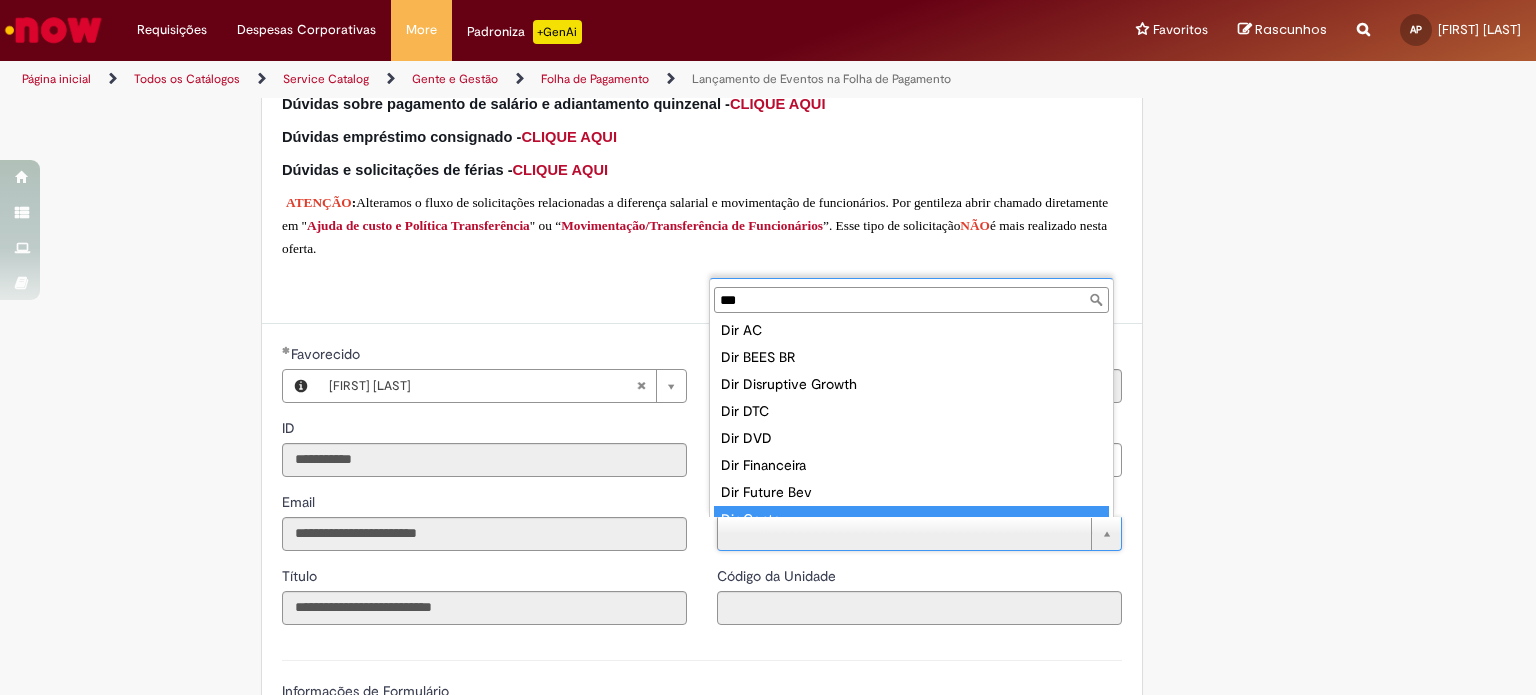 scroll, scrollTop: 0, scrollLeft: 0, axis: both 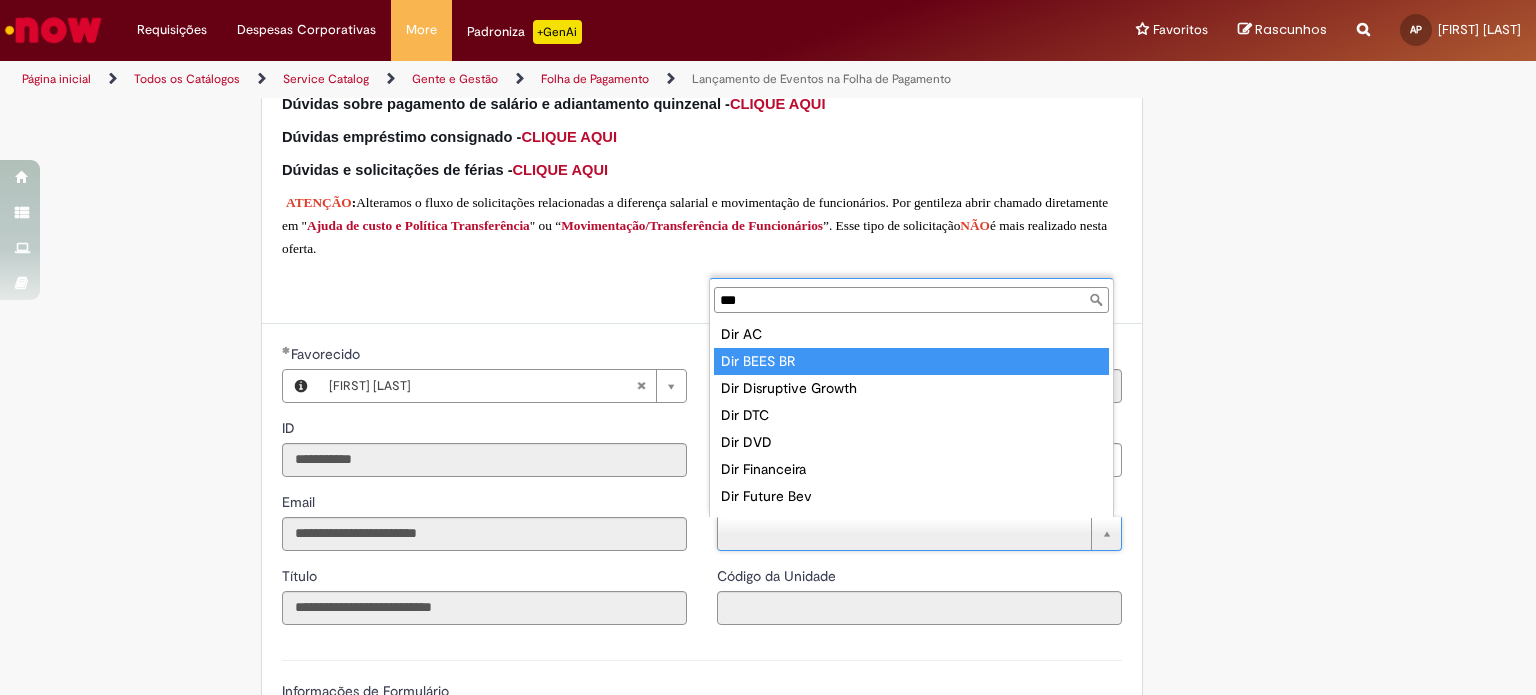 type on "***" 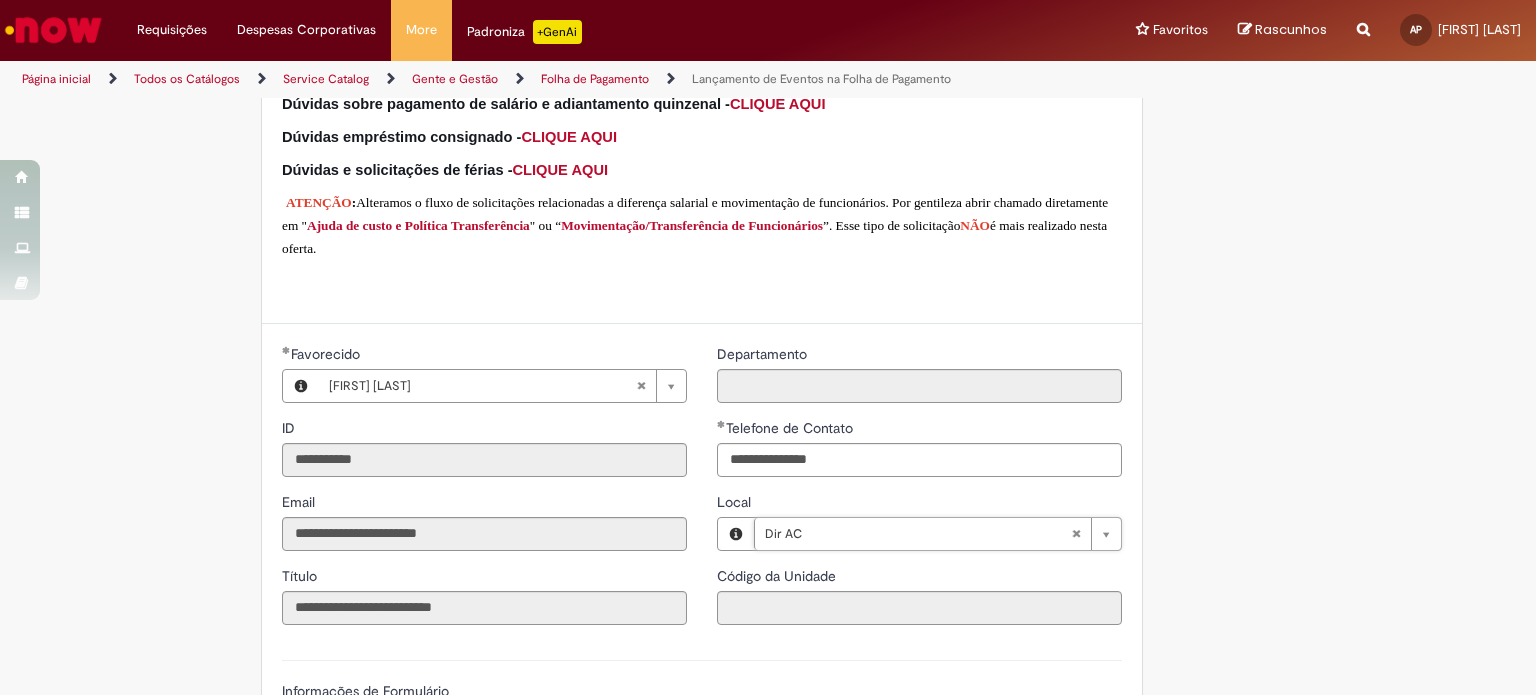 type on "****" 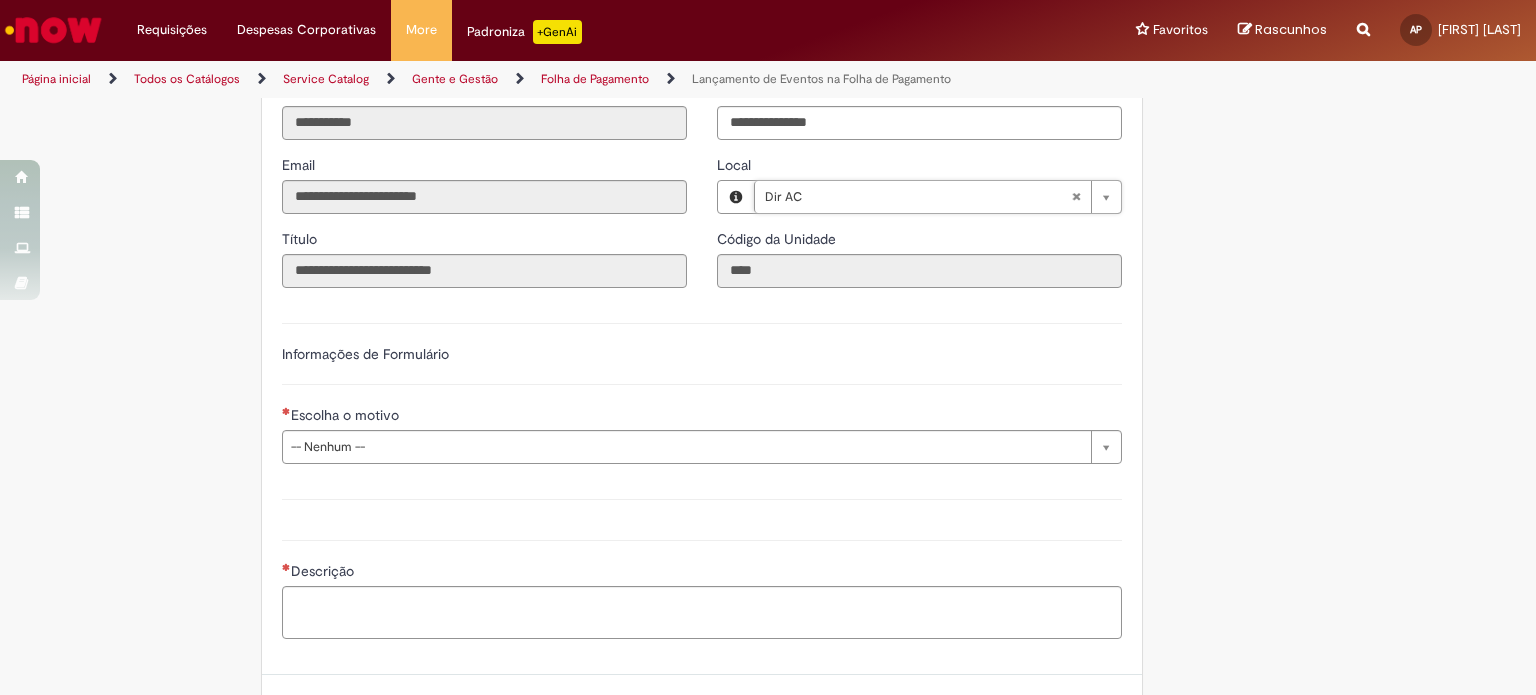 scroll, scrollTop: 799, scrollLeft: 0, axis: vertical 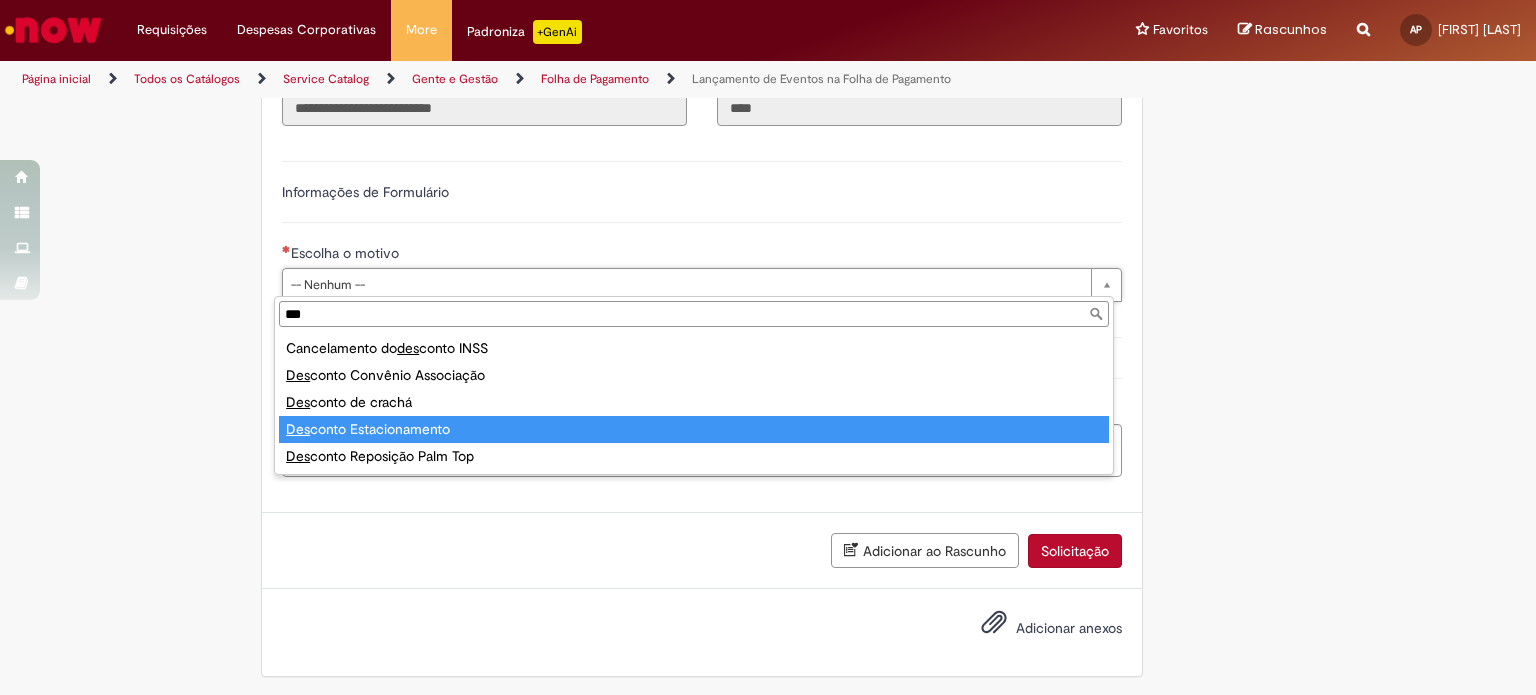 type on "***" 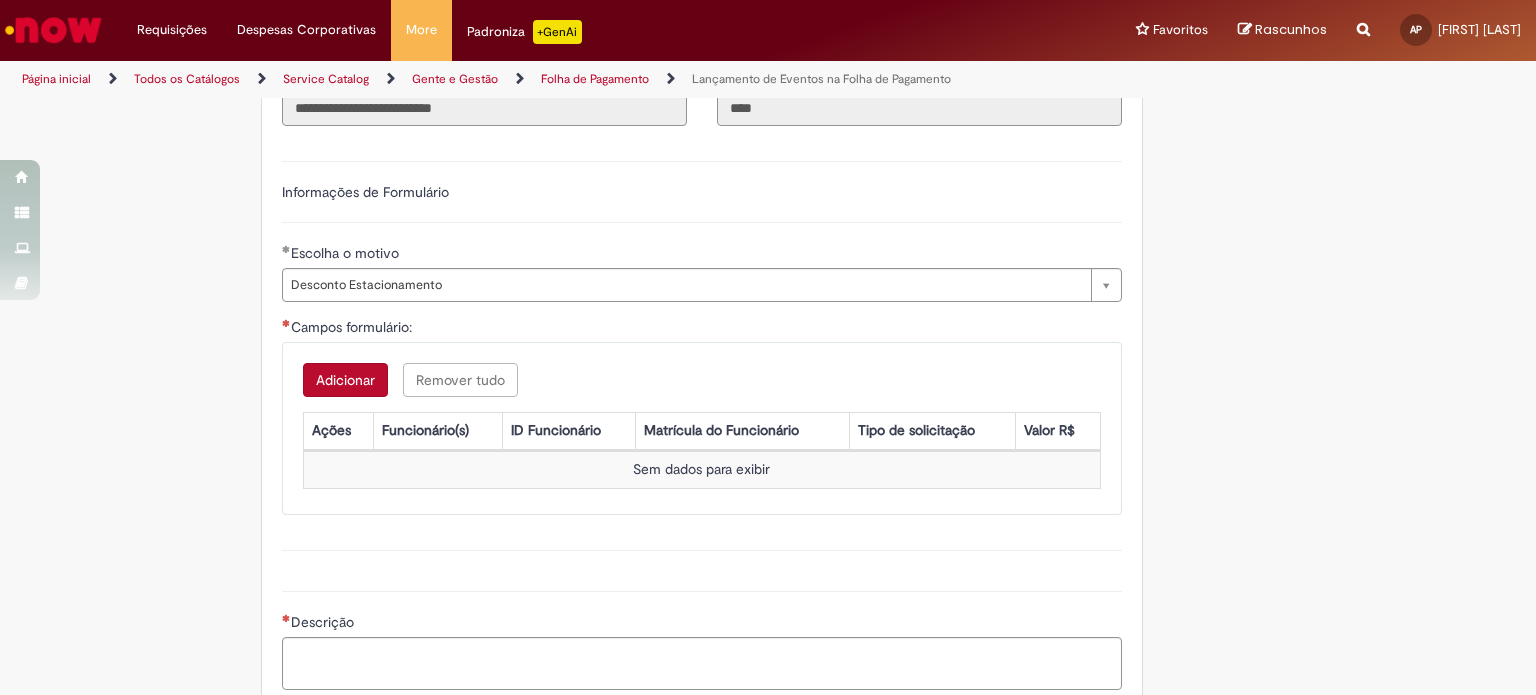 click on "Adicionar" at bounding box center [345, 380] 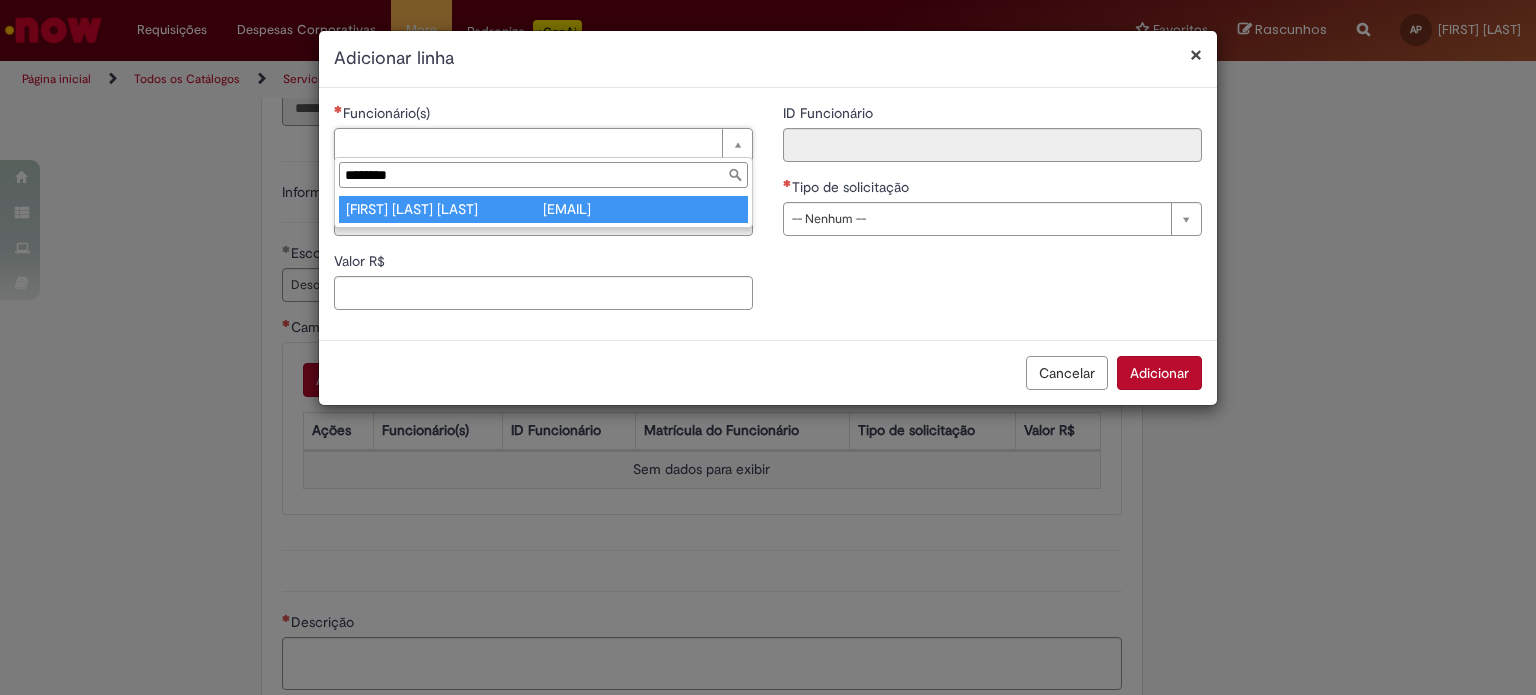 type on "********" 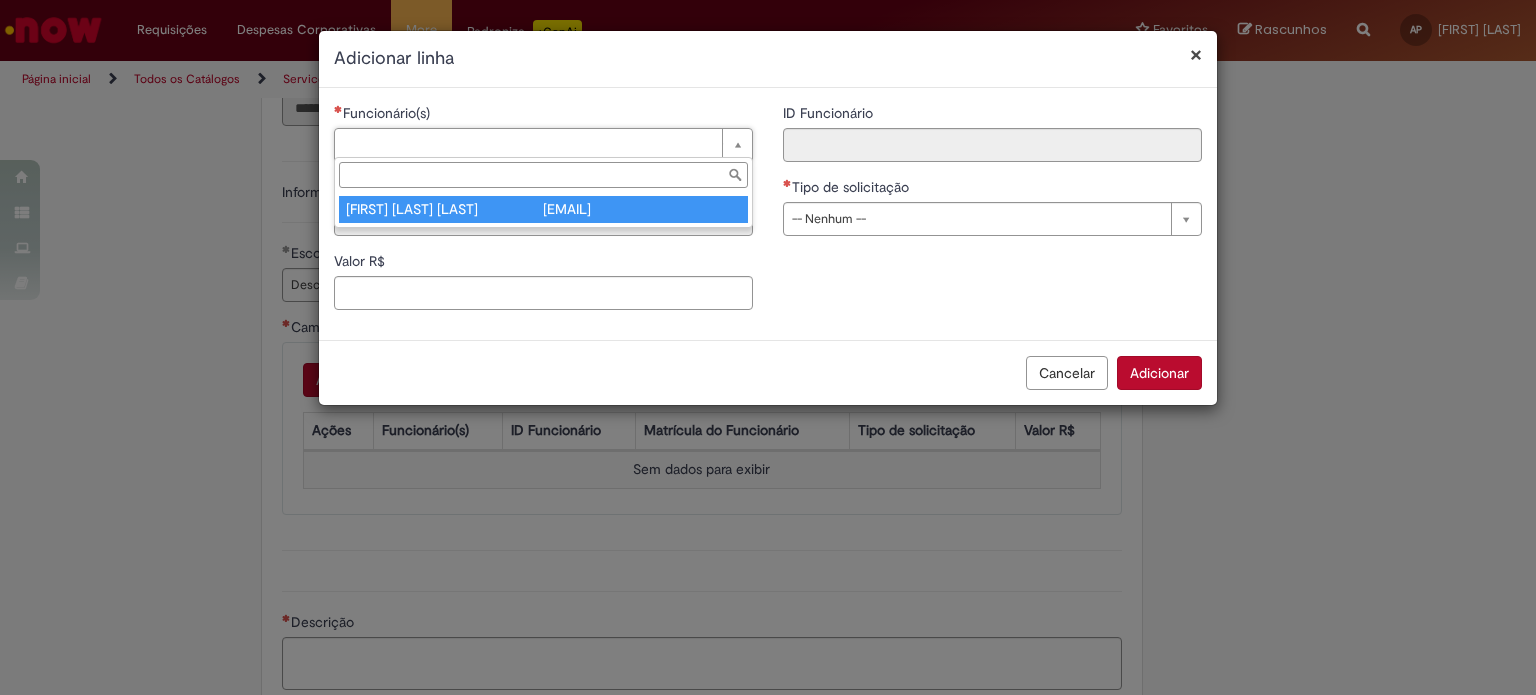 type on "********" 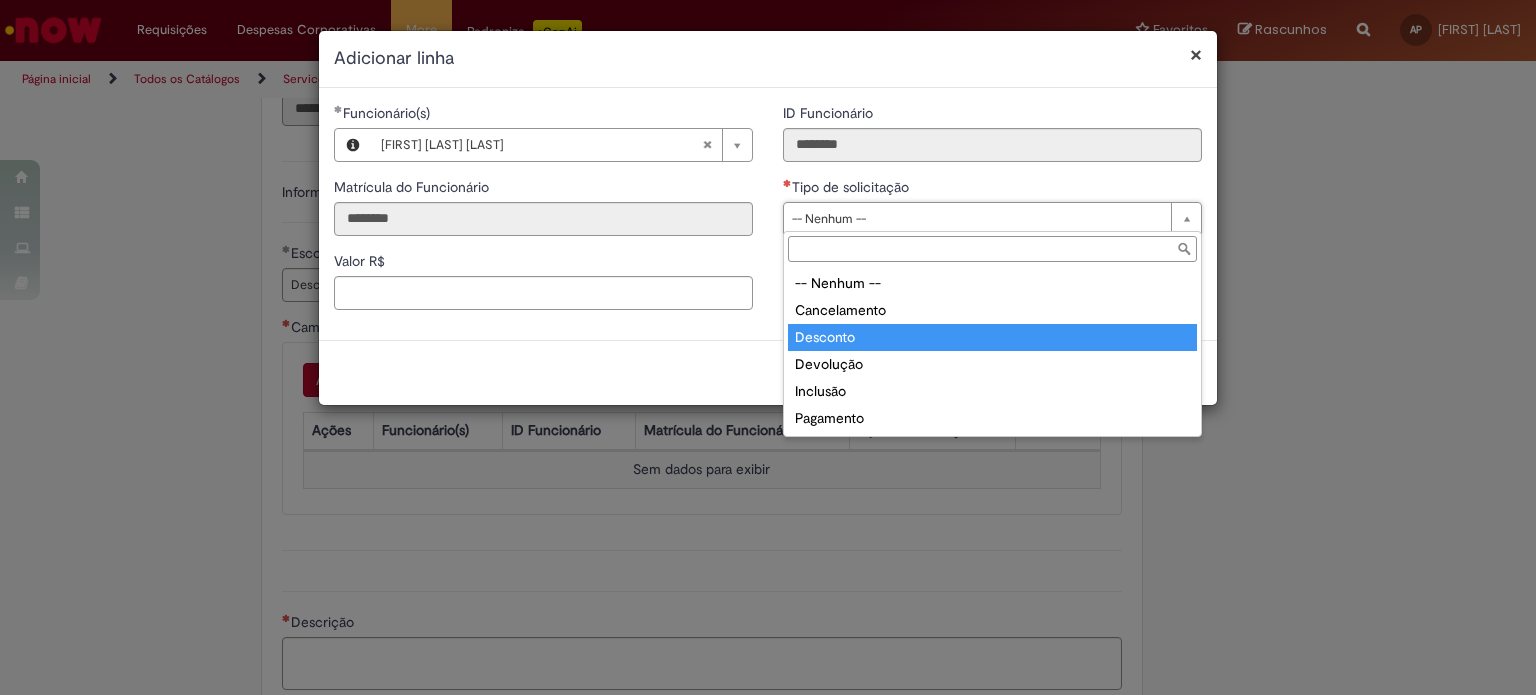 type on "********" 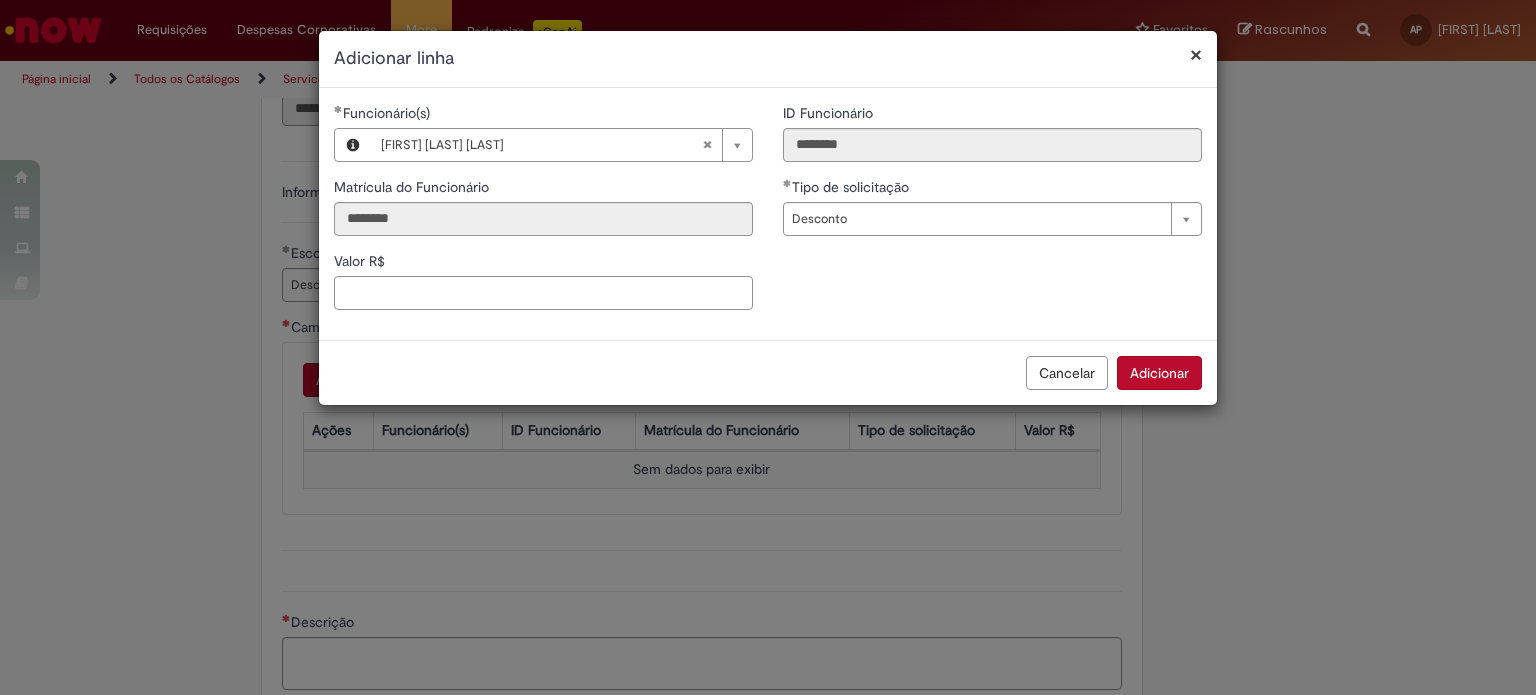 click on "Valor R$" at bounding box center [543, 293] 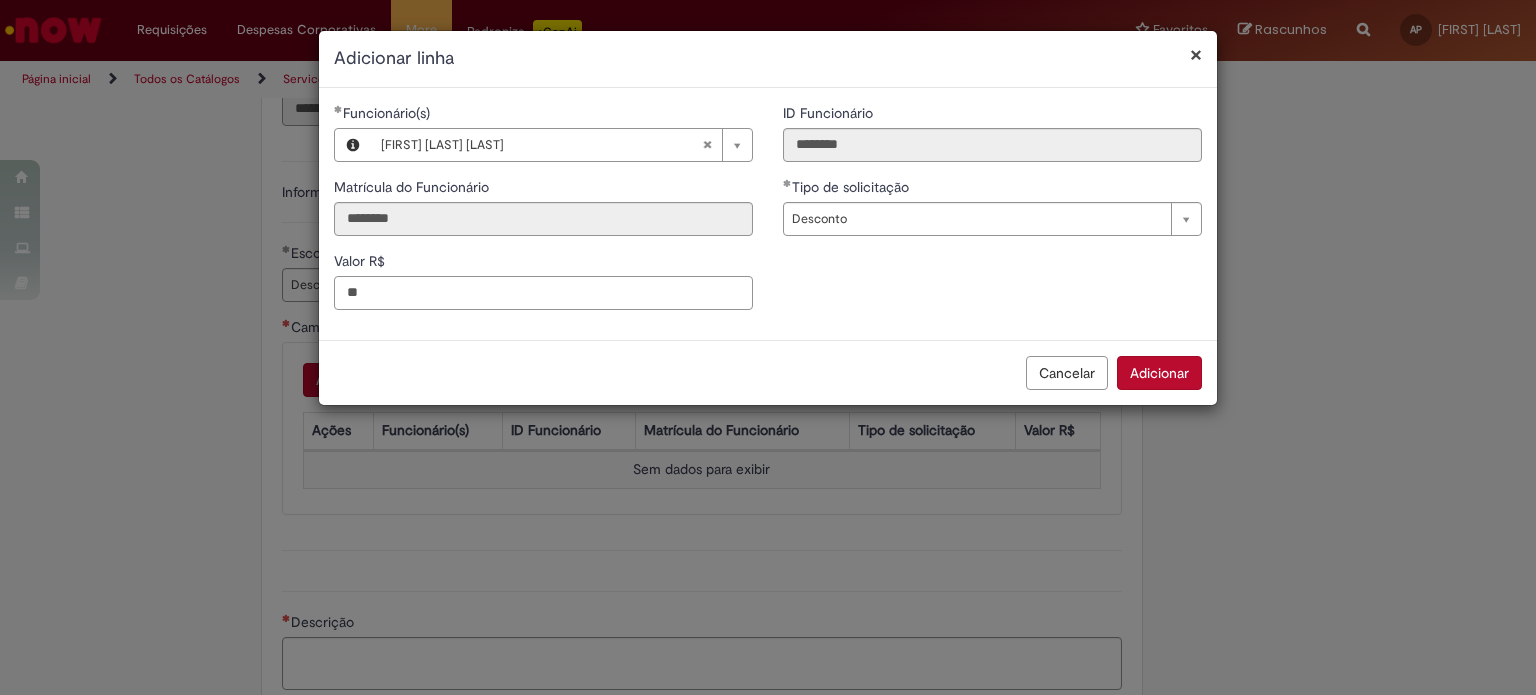 type on "*" 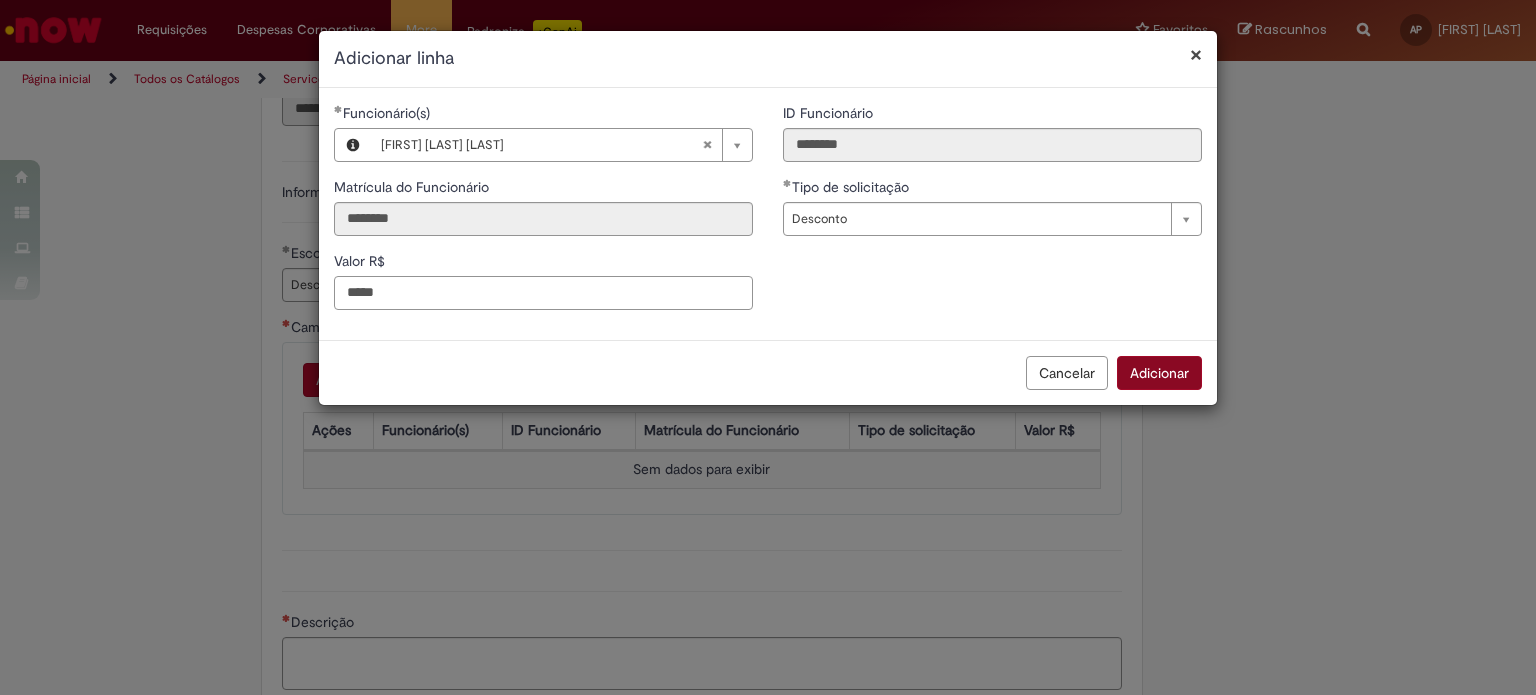 type on "*****" 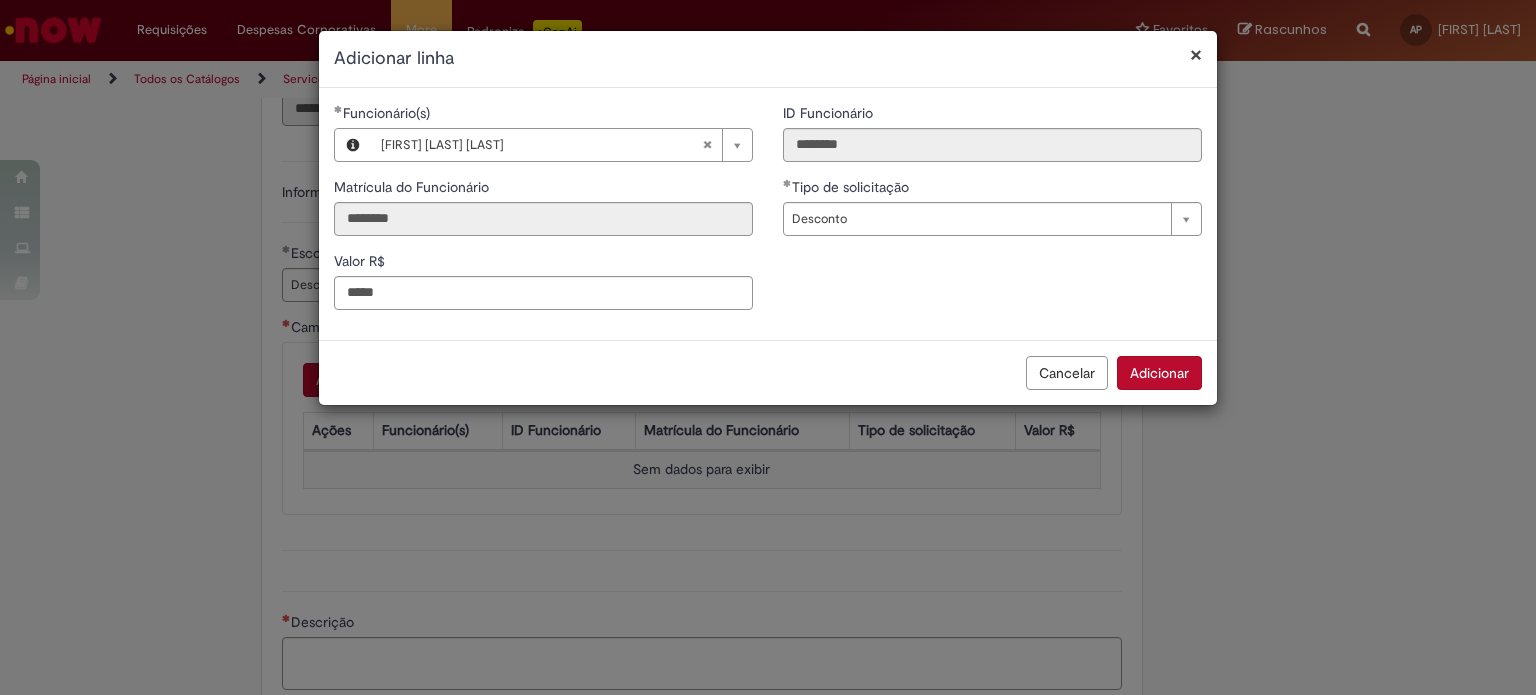 click on "Adicionar" at bounding box center (1159, 373) 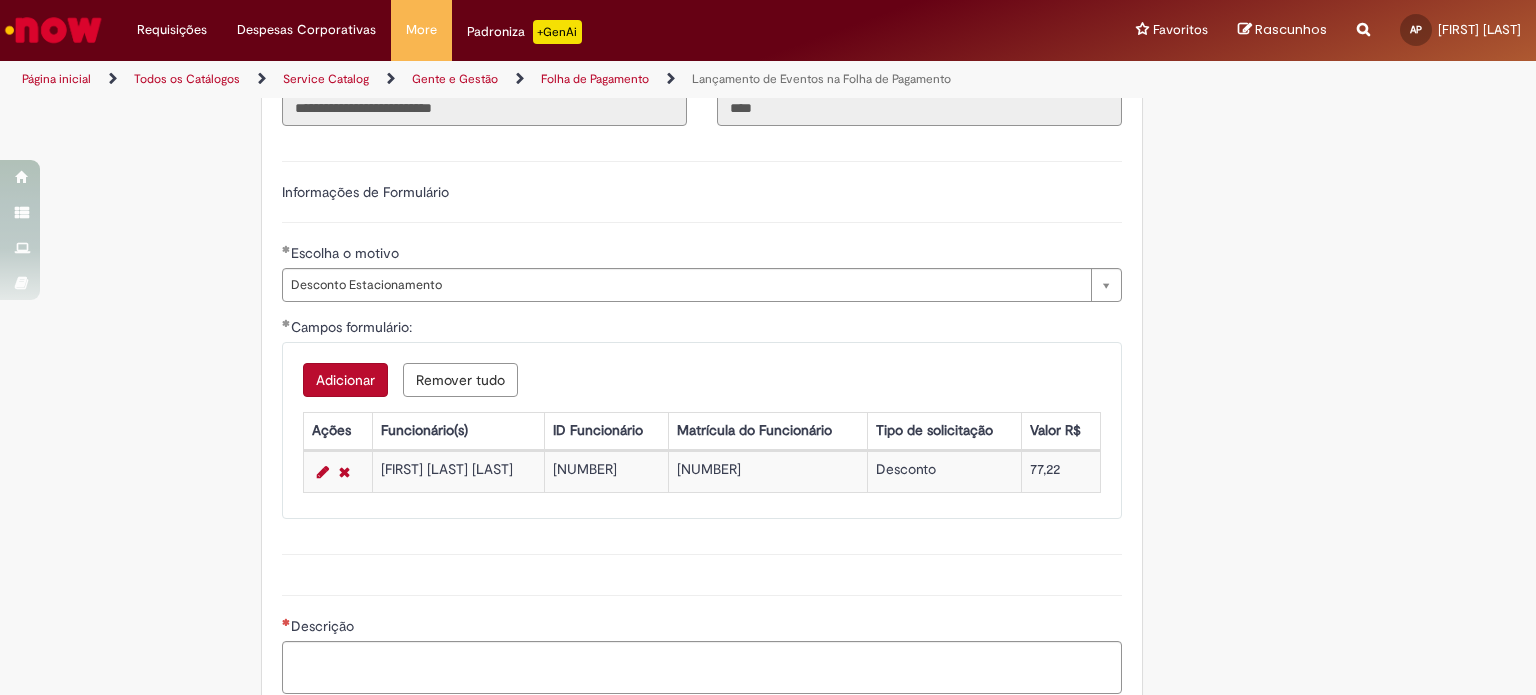 scroll, scrollTop: 1015, scrollLeft: 0, axis: vertical 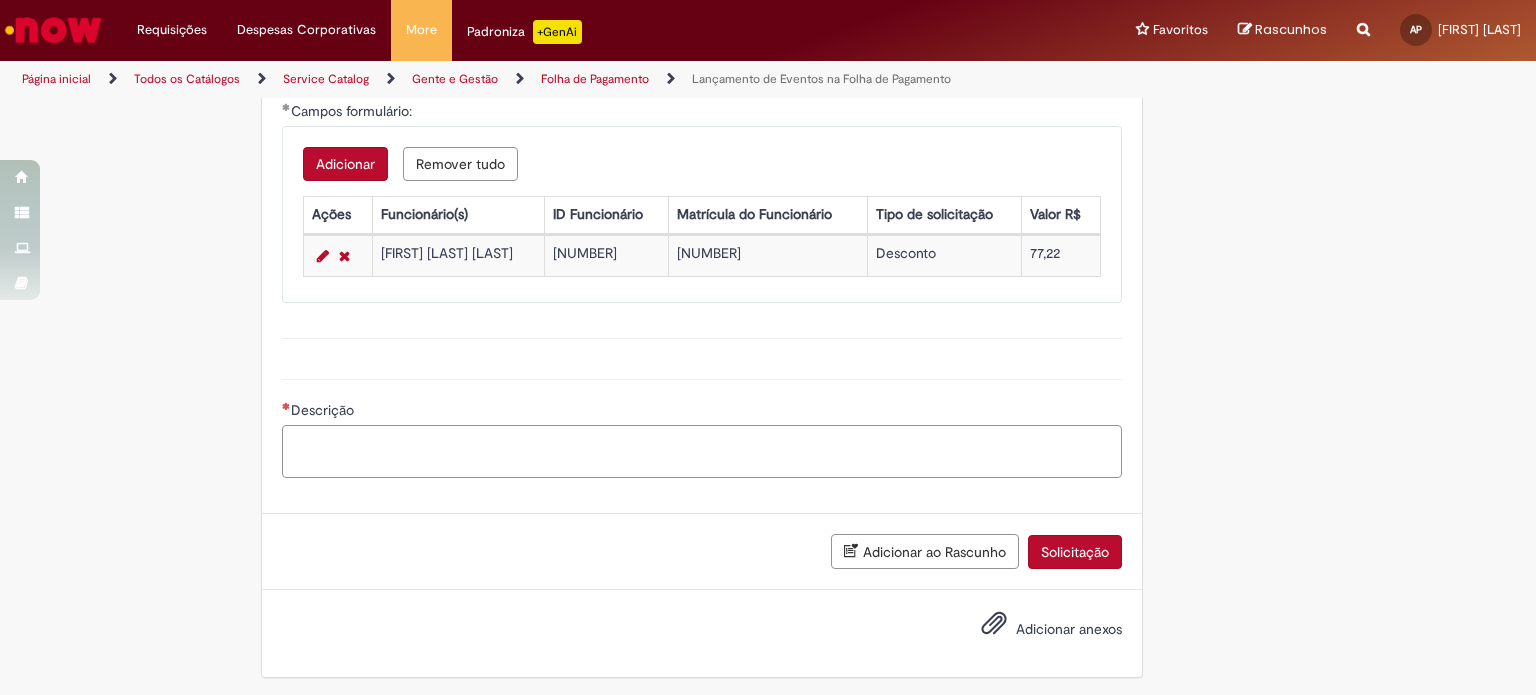 click on "Descrição" at bounding box center [702, 452] 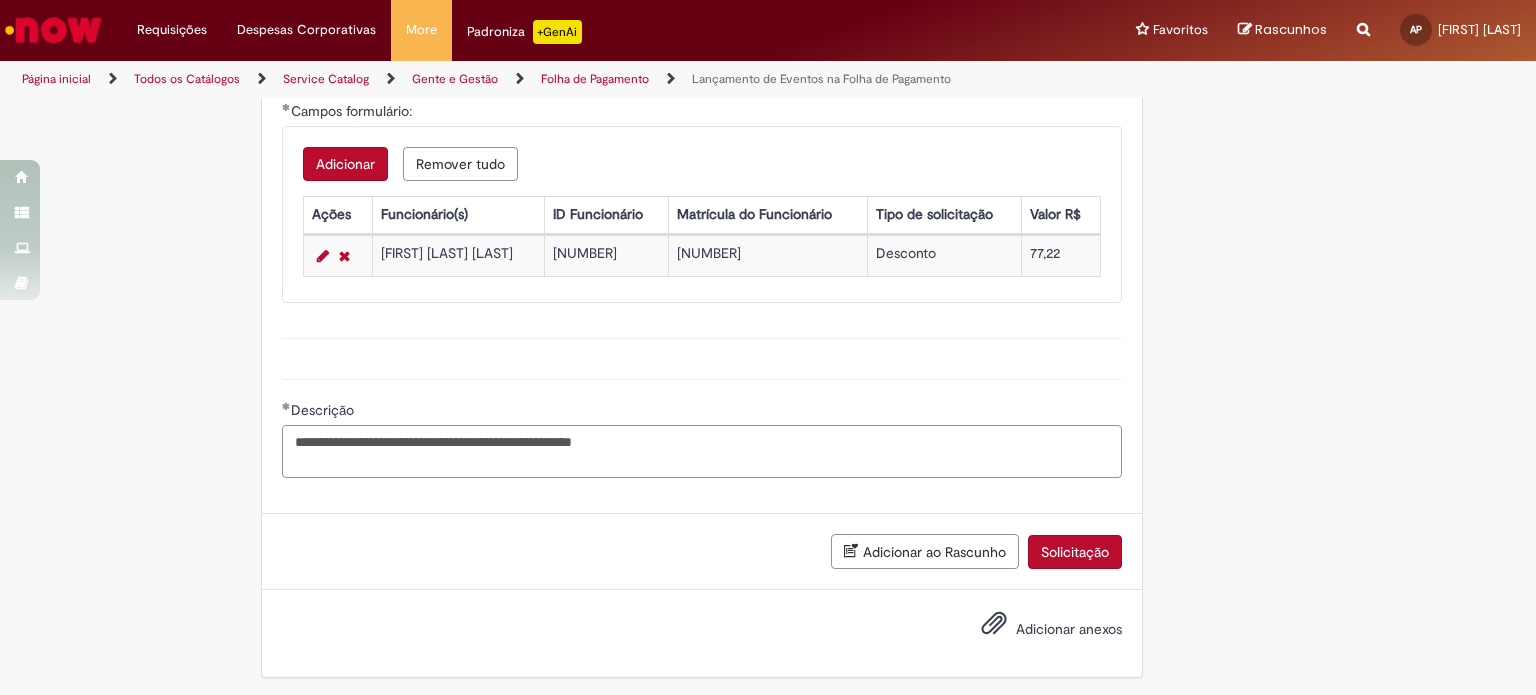 click on "**********" at bounding box center (702, 452) 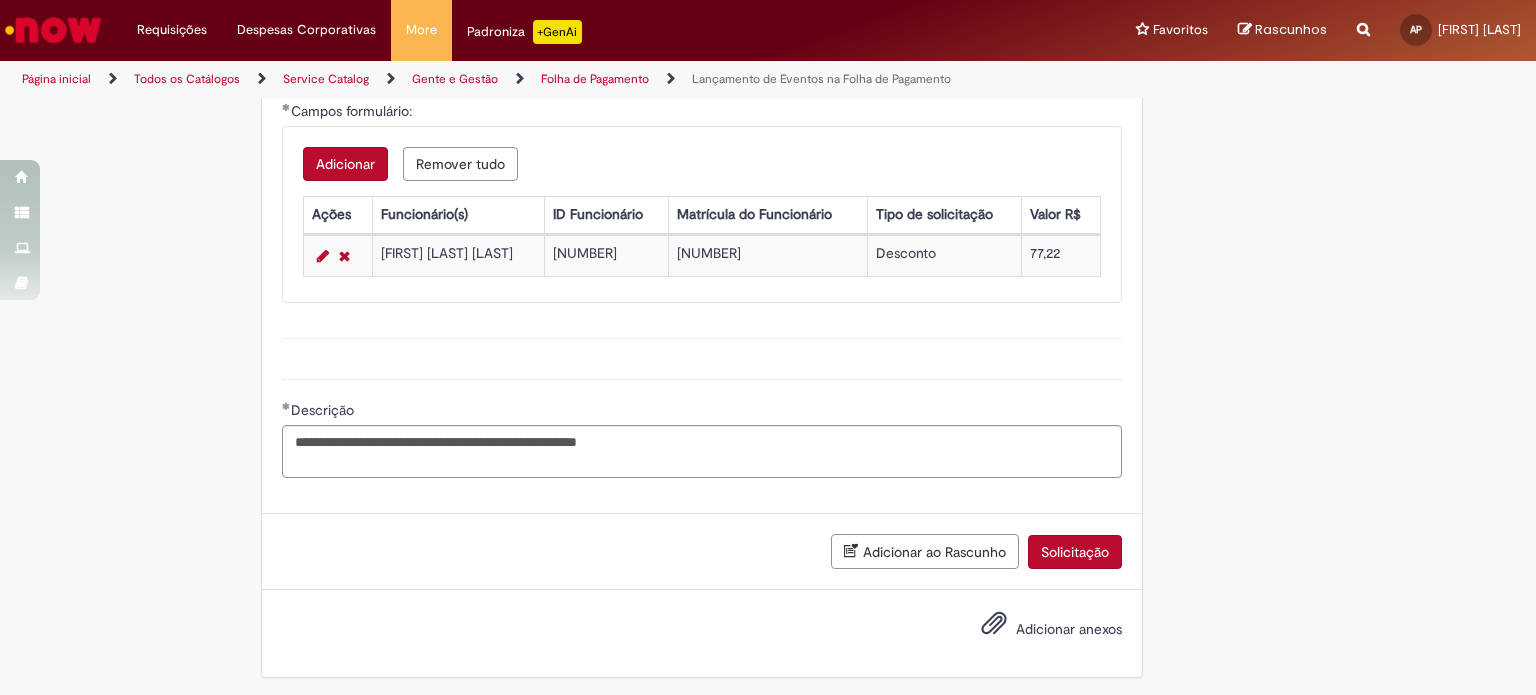 click on "[FIRST] [LAST] [LAST]" at bounding box center [459, 255] 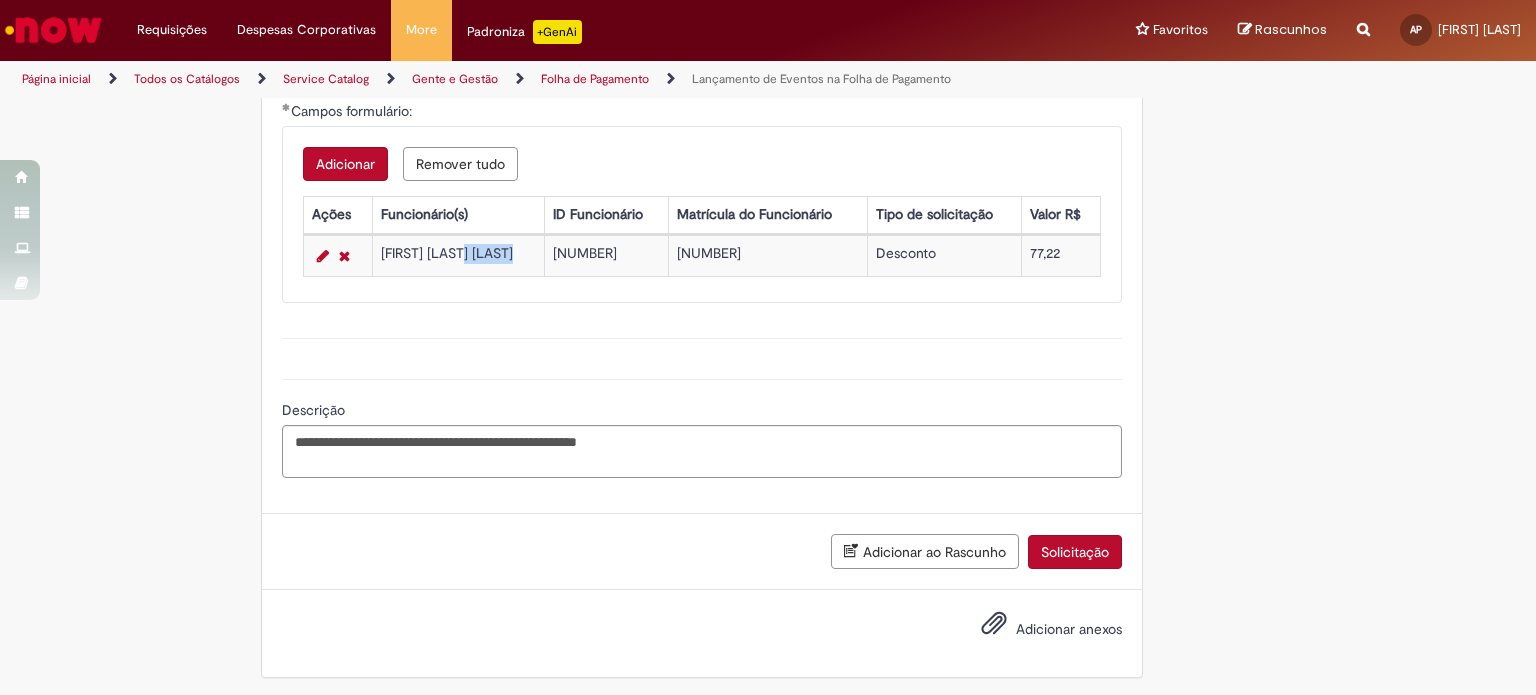click on "[FIRST] [LAST] [LAST]" at bounding box center [459, 255] 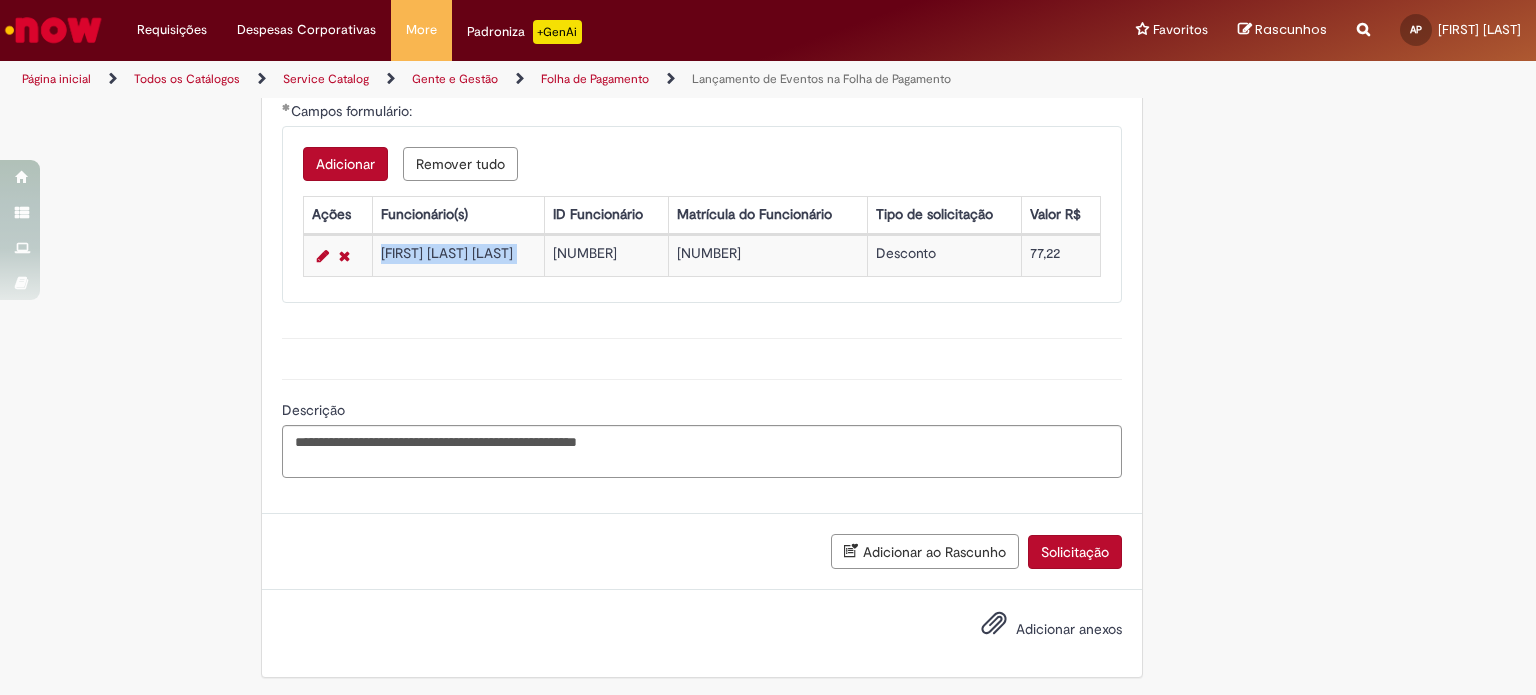click on "[FIRST] [LAST] [LAST]" at bounding box center [459, 255] 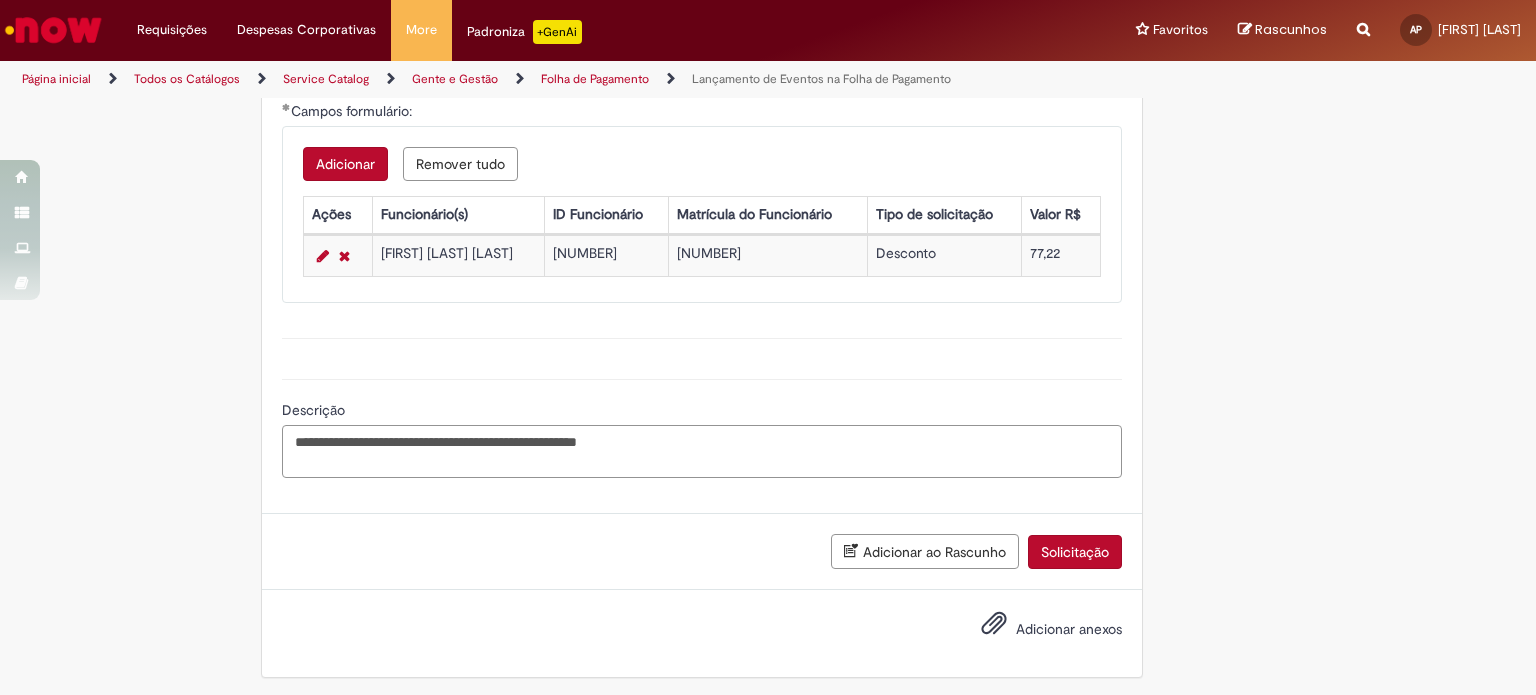 click on "**********" at bounding box center (702, 452) 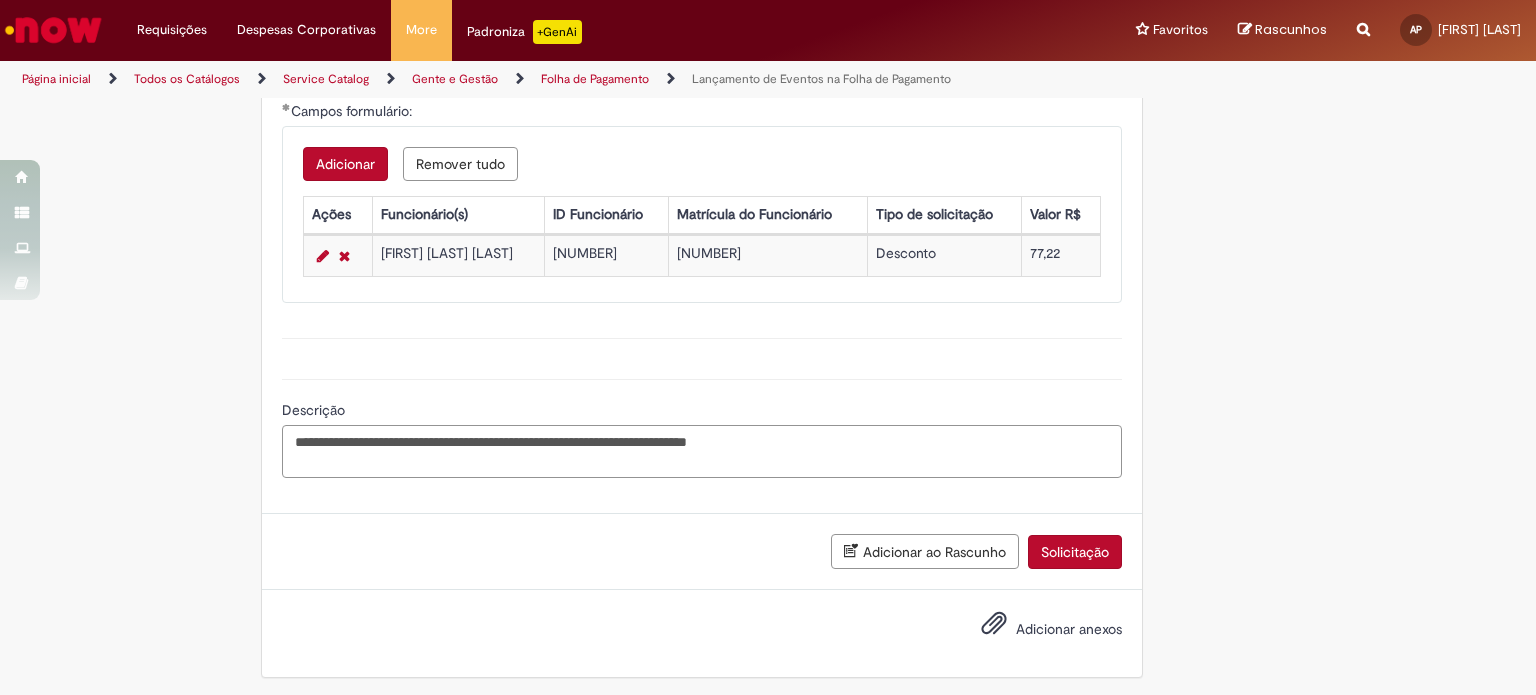 type on "**********" 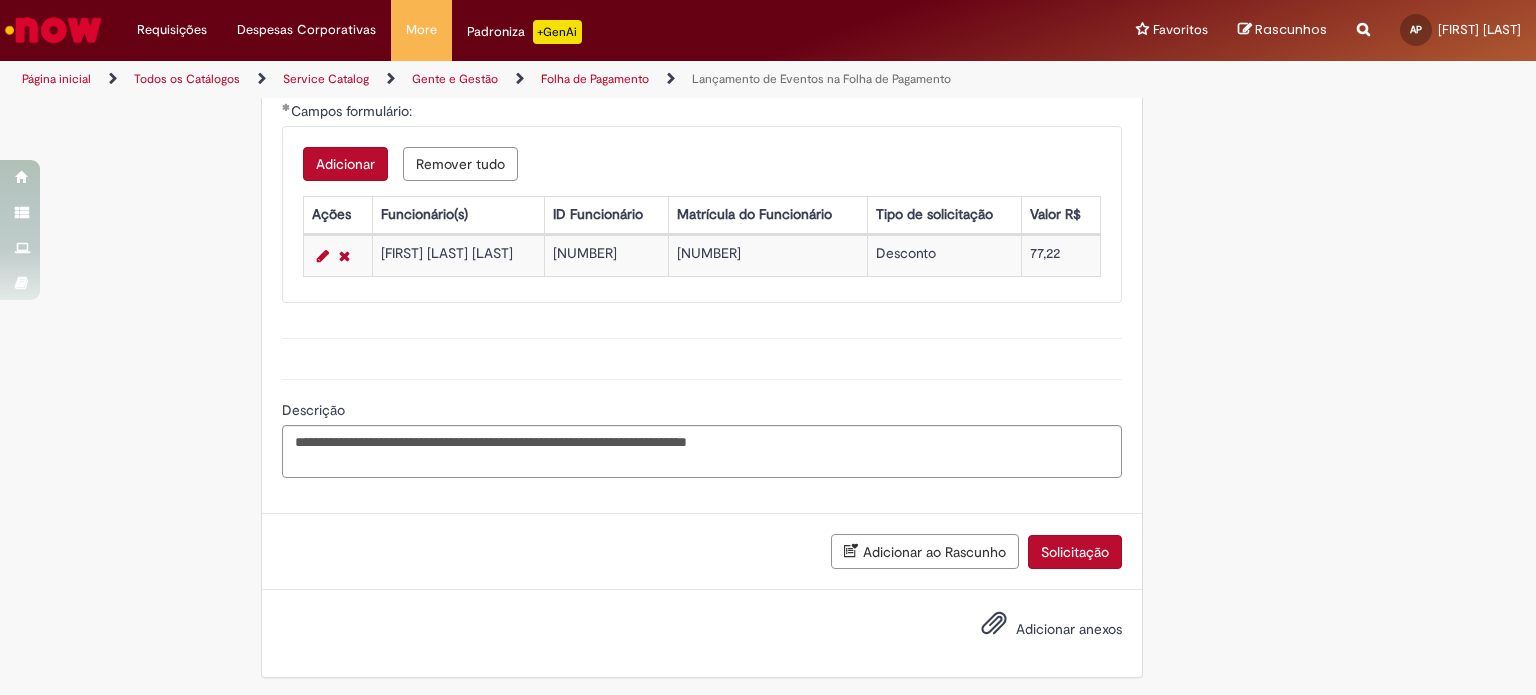 click on "Adicionar anexos" at bounding box center (1069, 630) 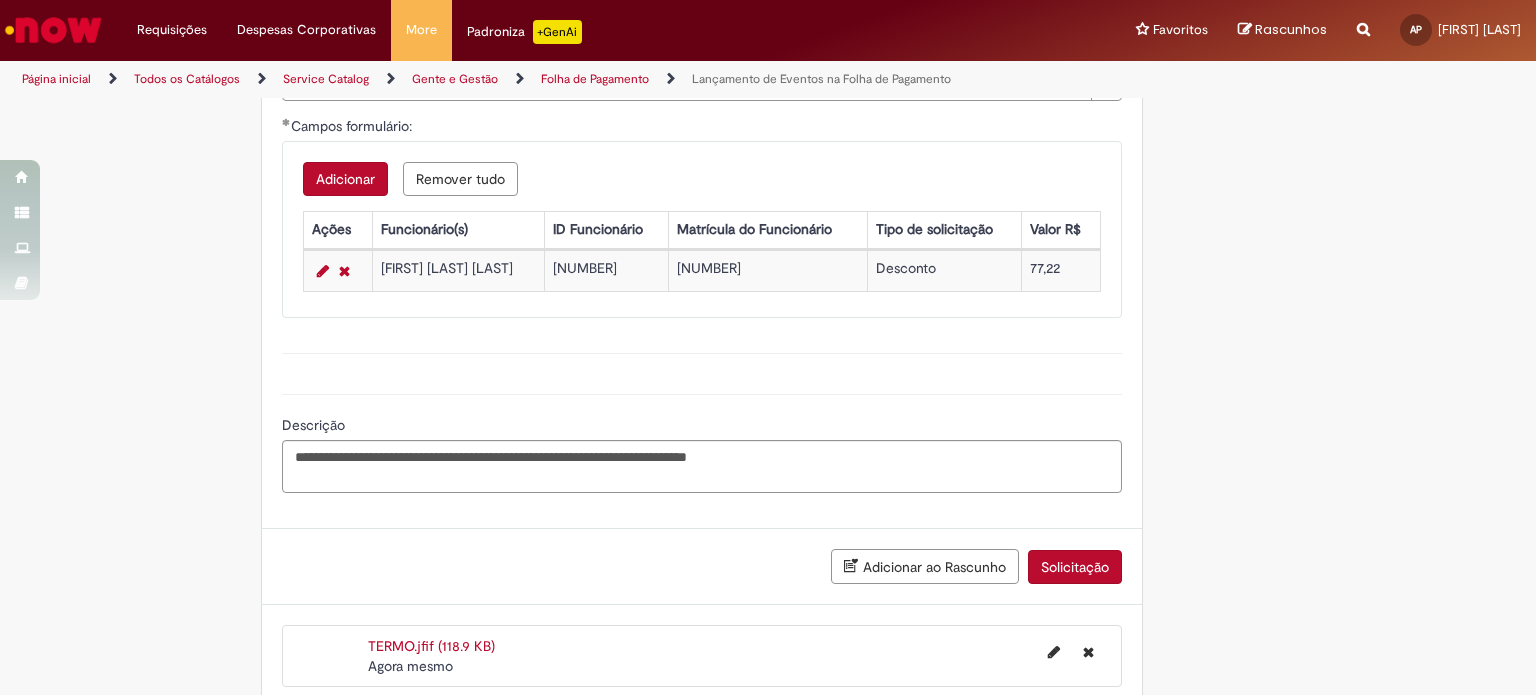 scroll, scrollTop: 1105, scrollLeft: 0, axis: vertical 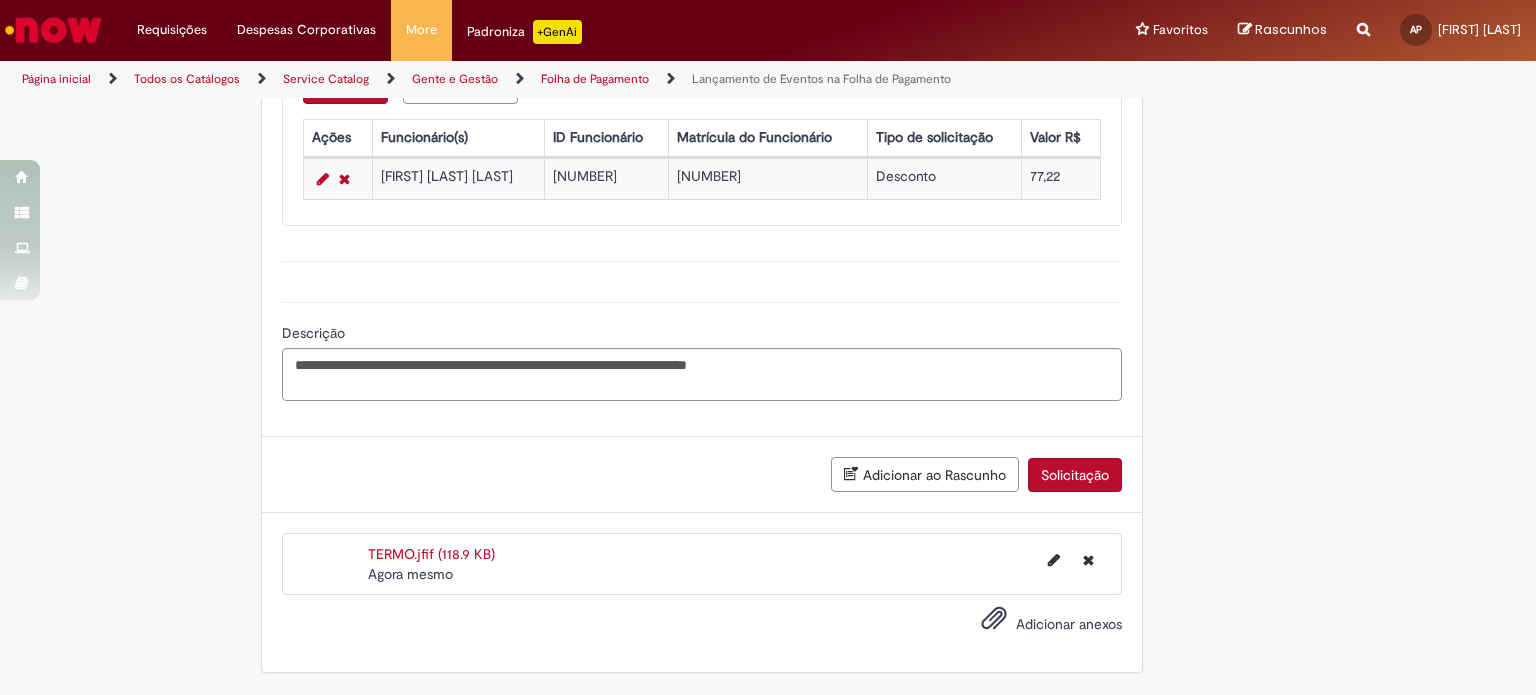 click on "Solicitação" at bounding box center (1075, 475) 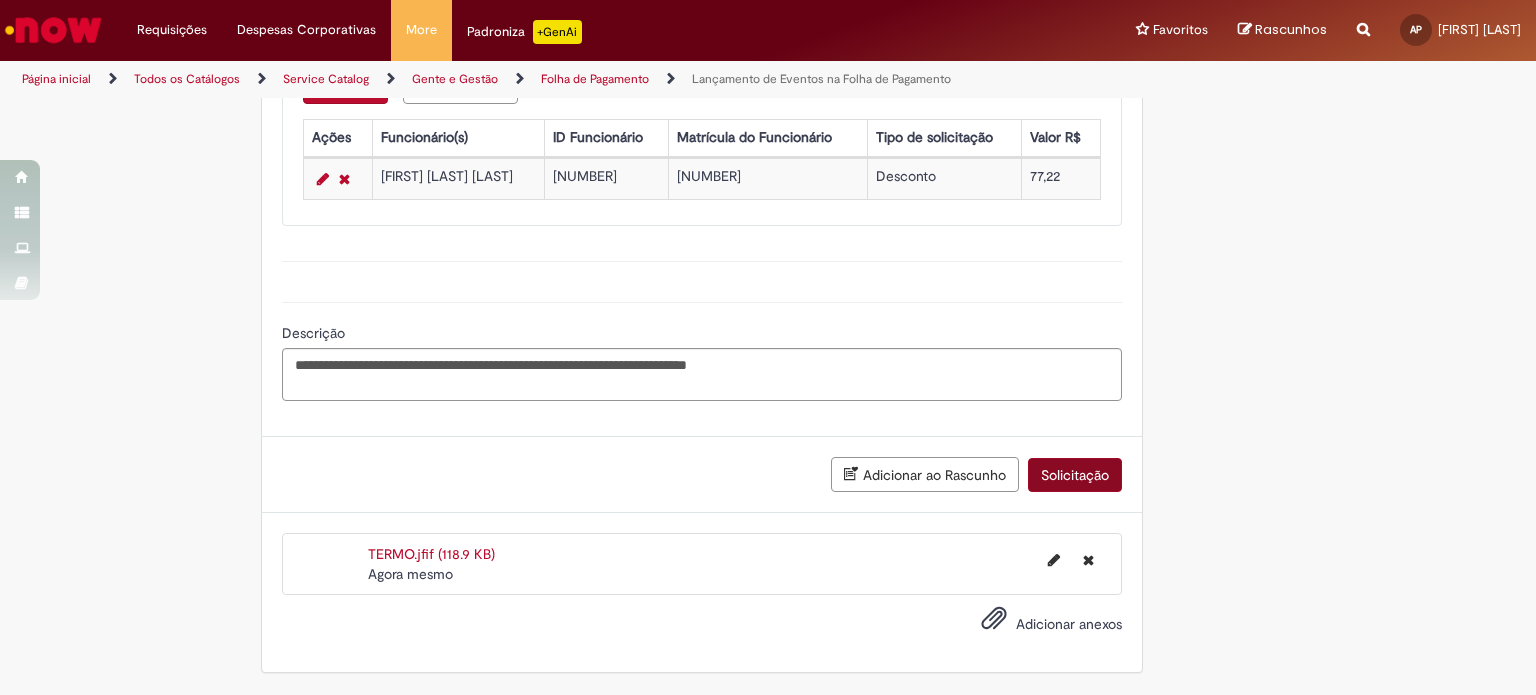 scroll, scrollTop: 1060, scrollLeft: 0, axis: vertical 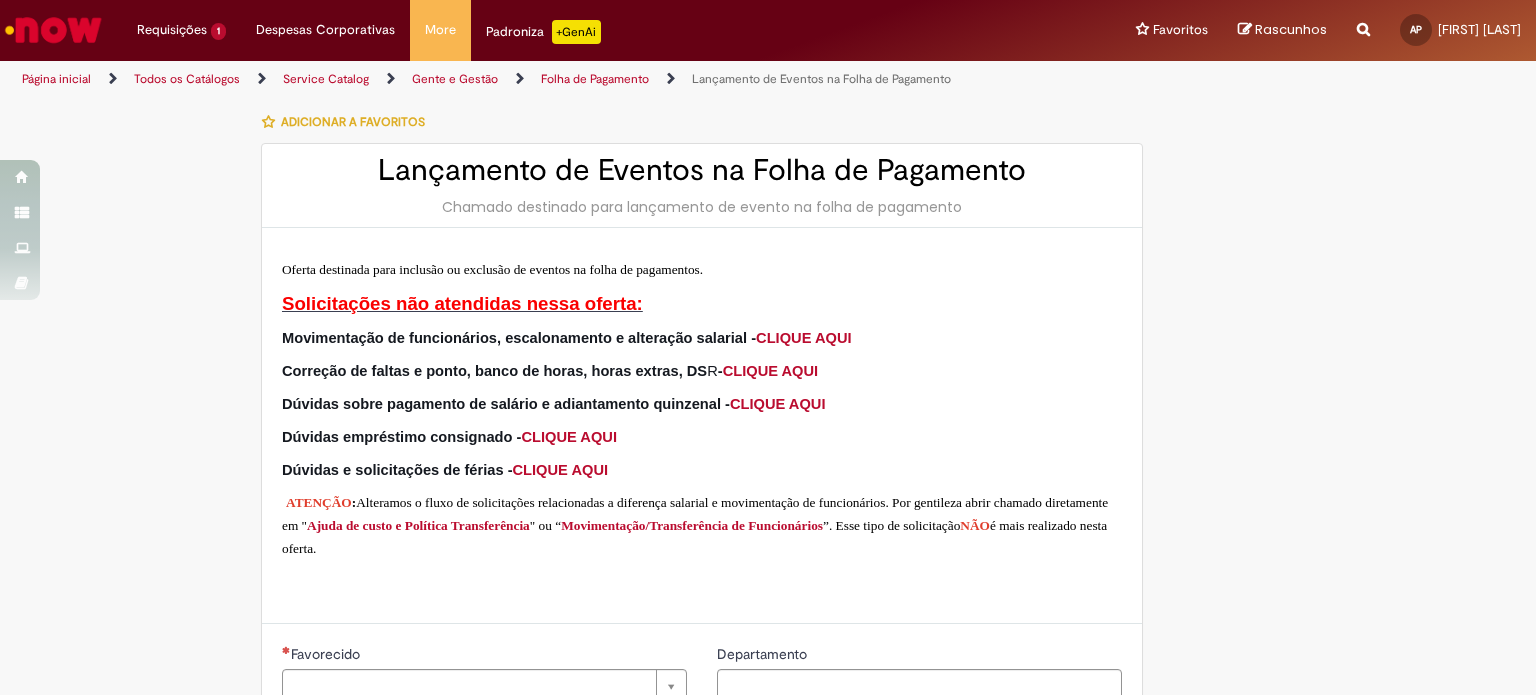 type on "**********" 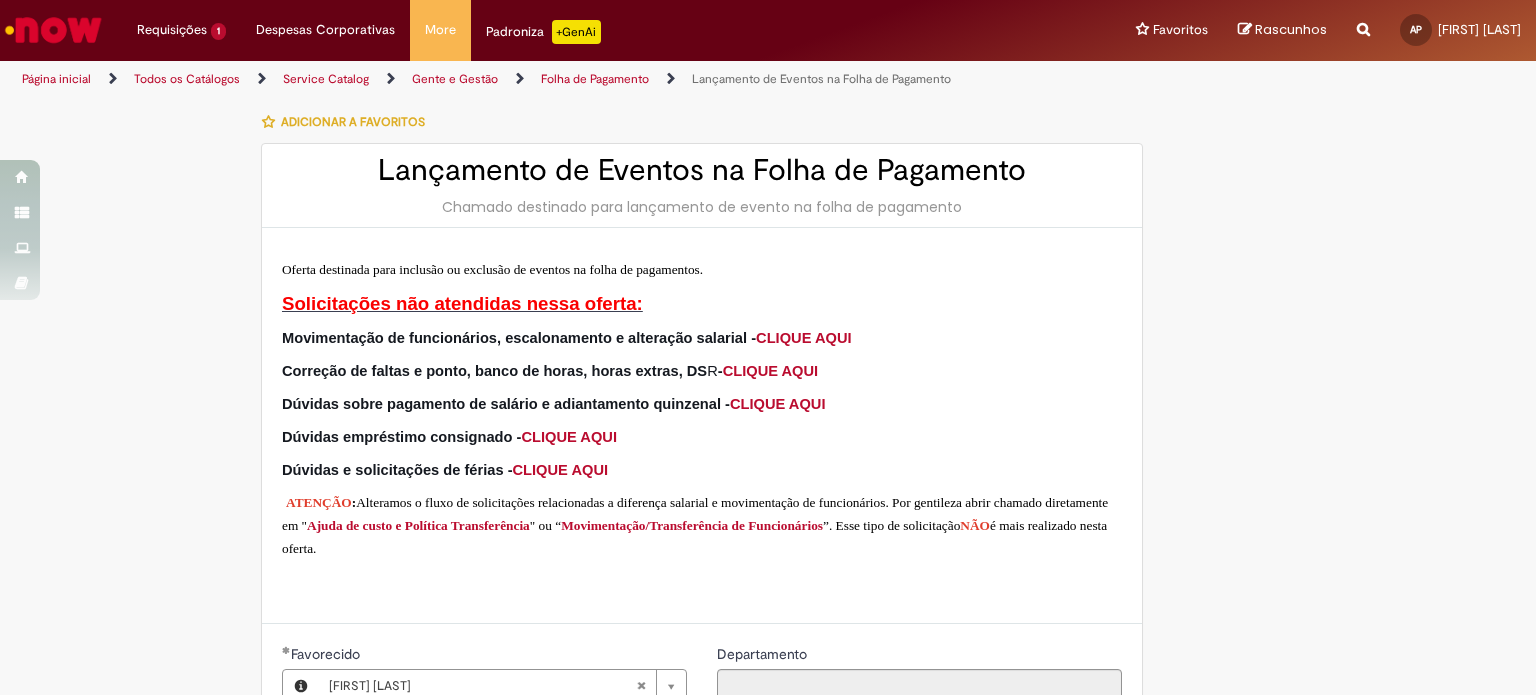 type on "**********" 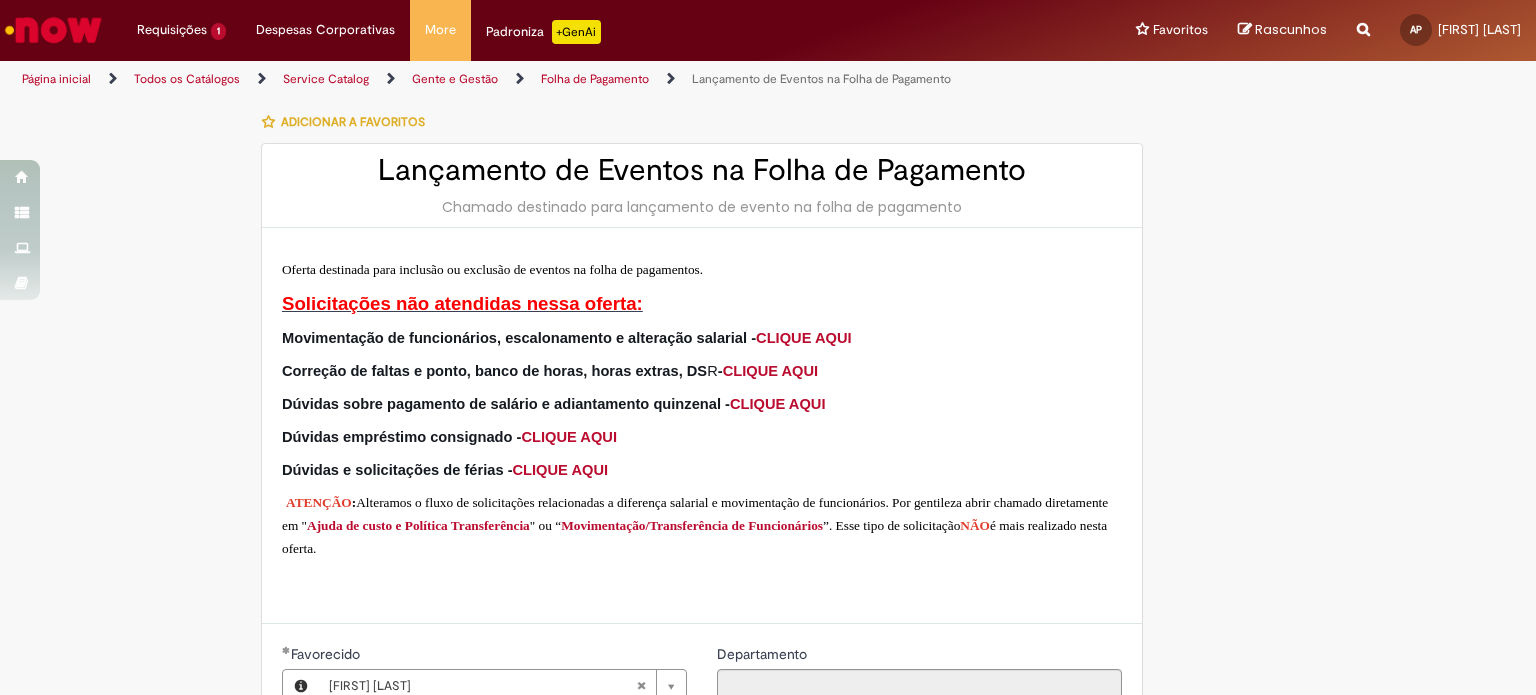 scroll, scrollTop: 300, scrollLeft: 0, axis: vertical 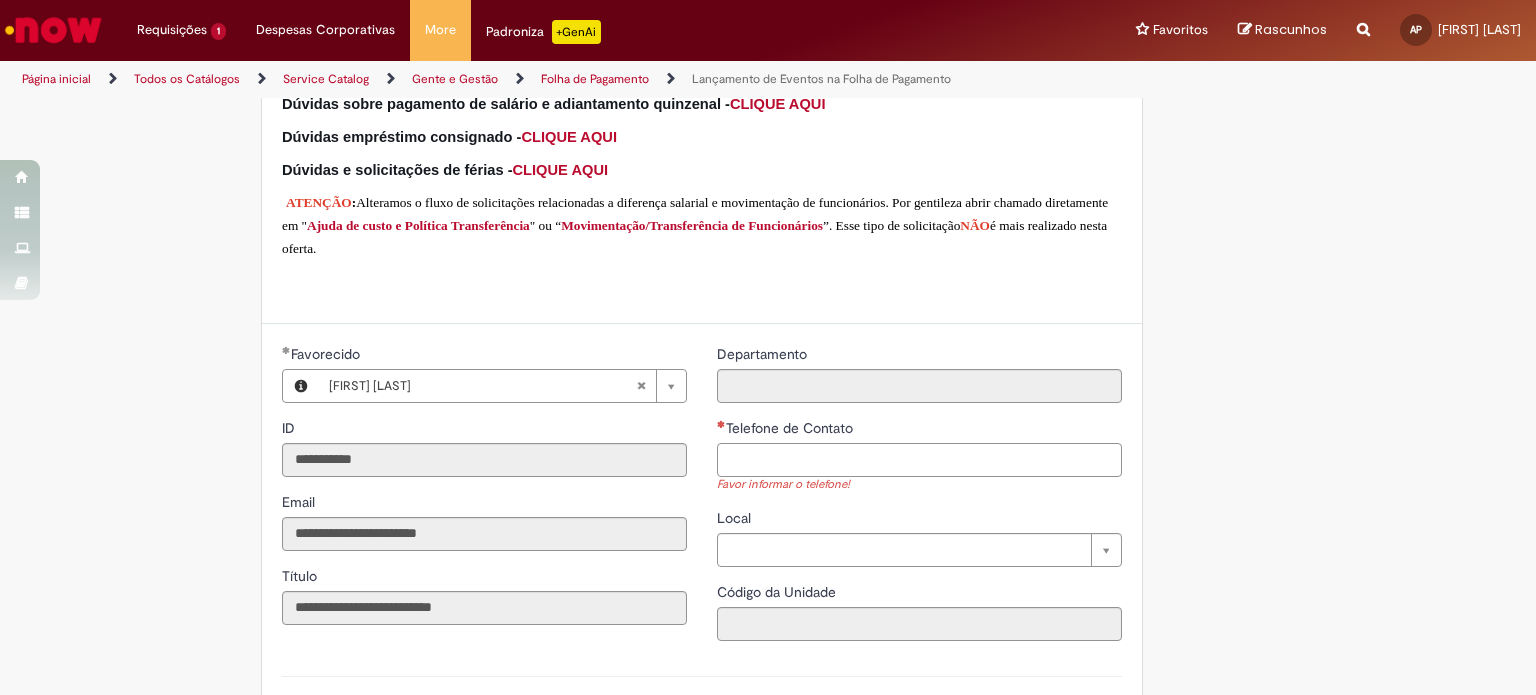 click on "Telefone de Contato" at bounding box center [919, 460] 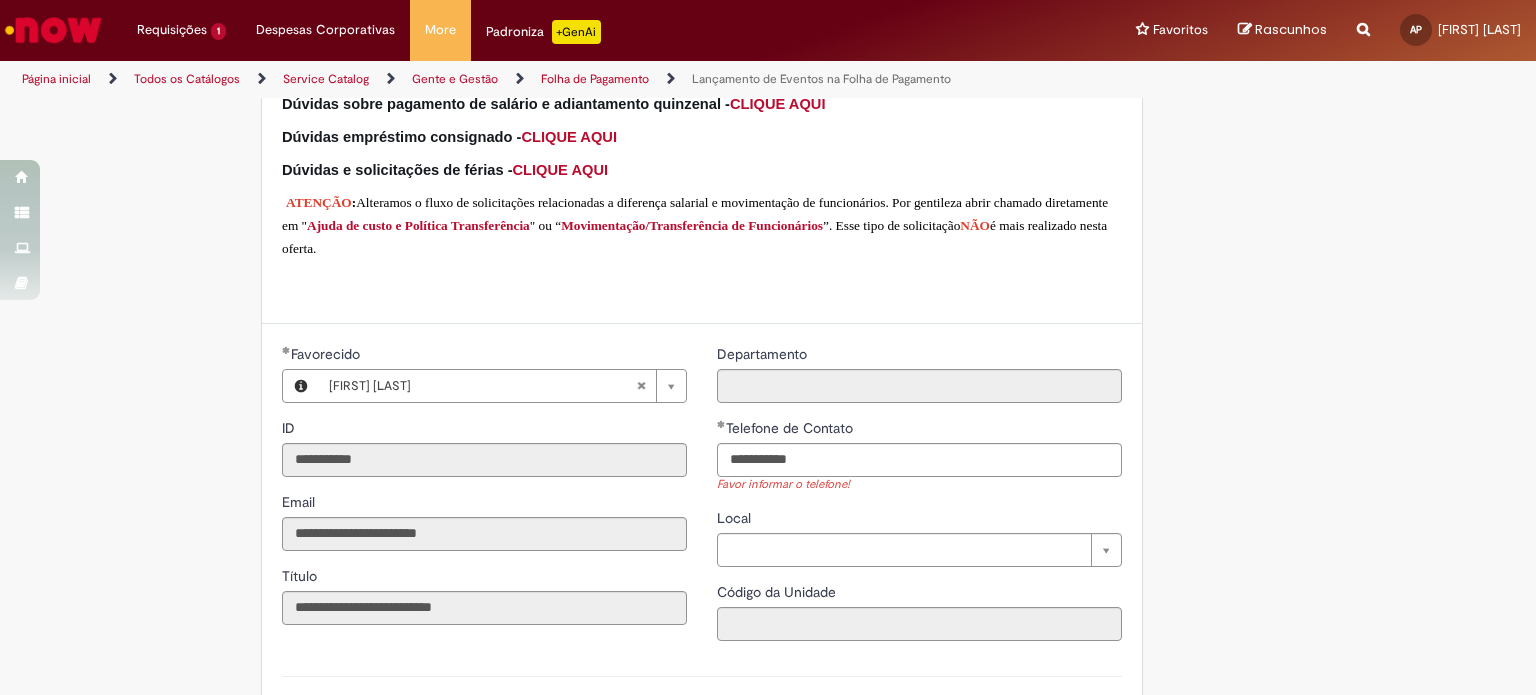 type on "**********" 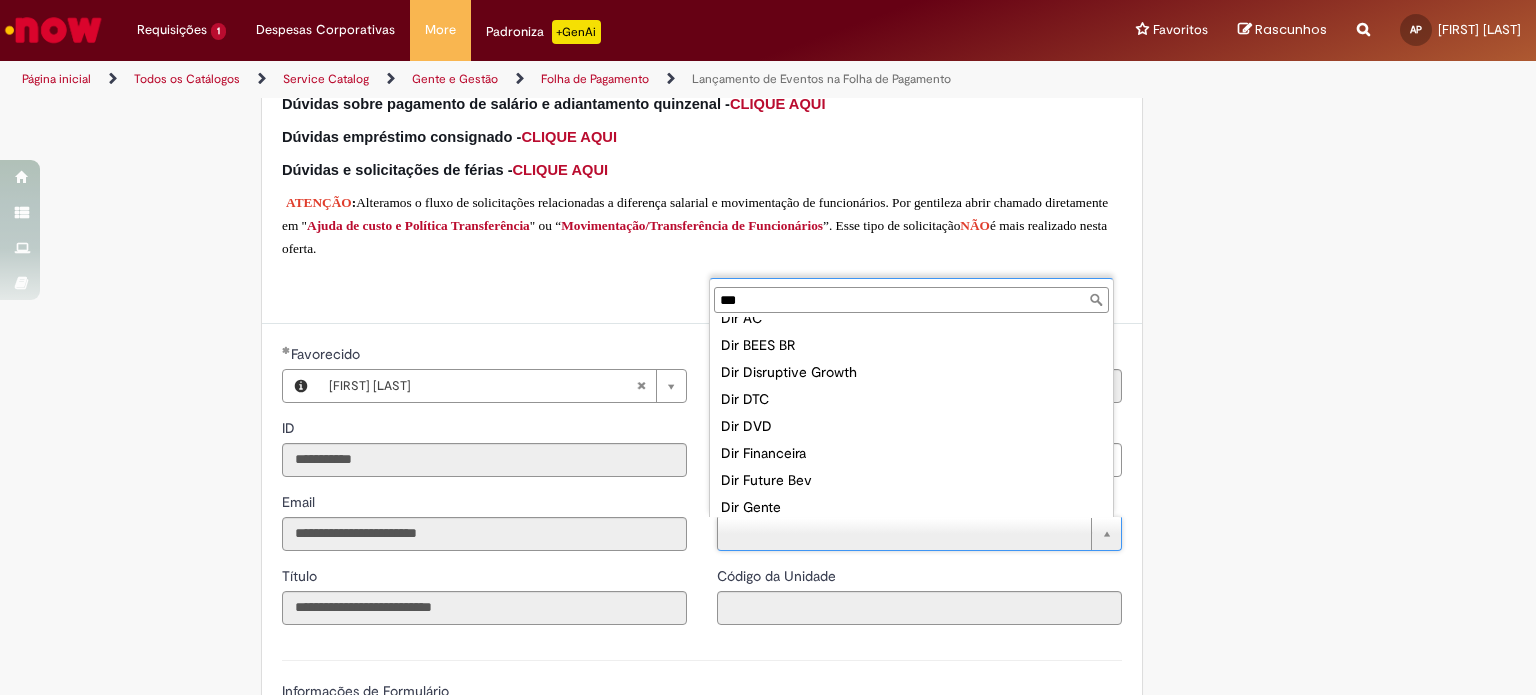 scroll, scrollTop: 0, scrollLeft: 0, axis: both 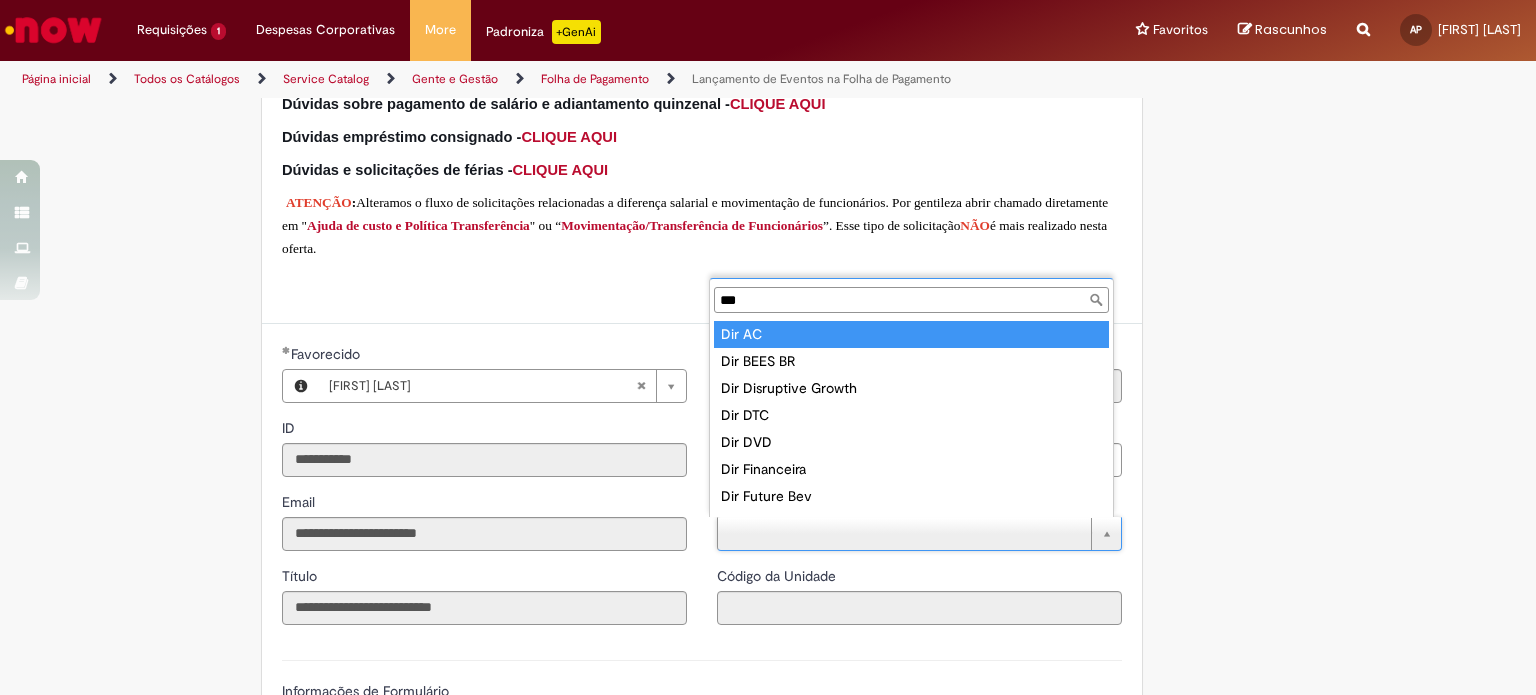 type on "***" 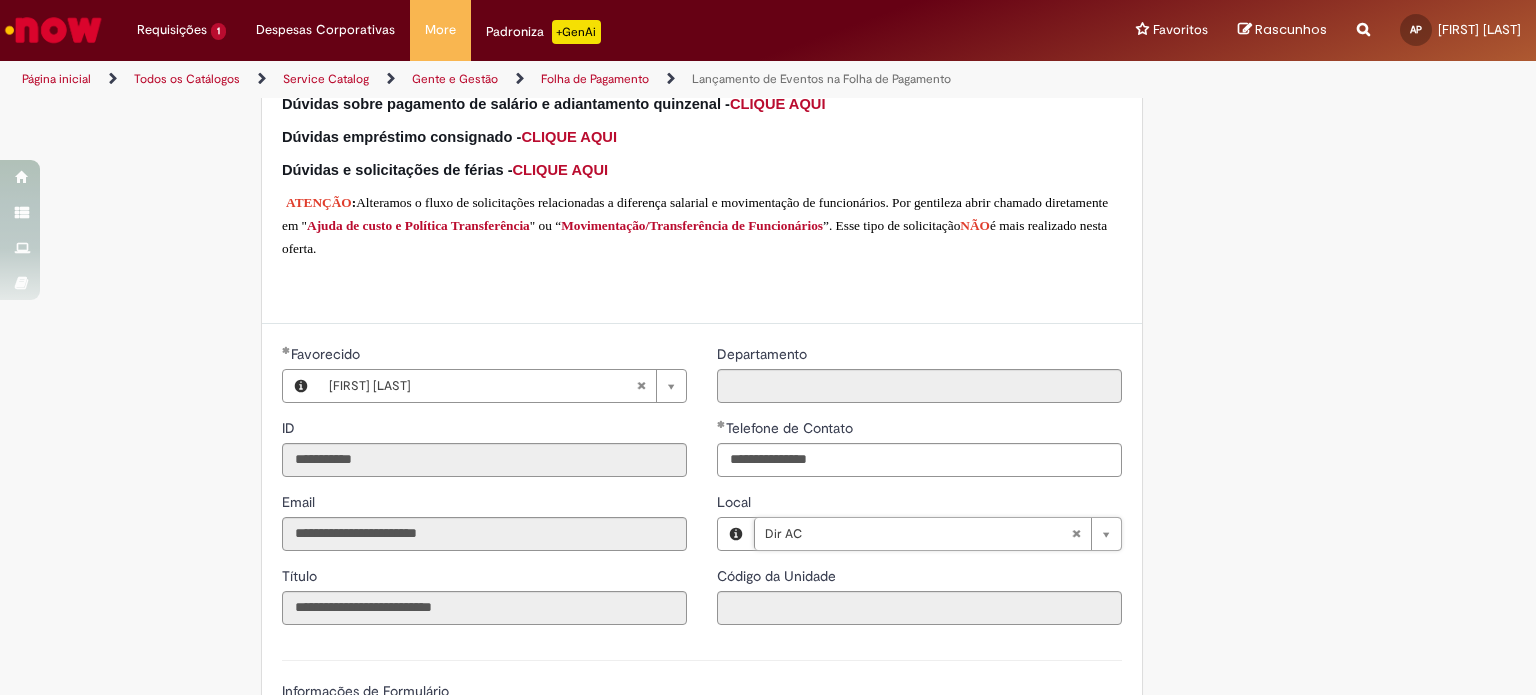 type on "****" 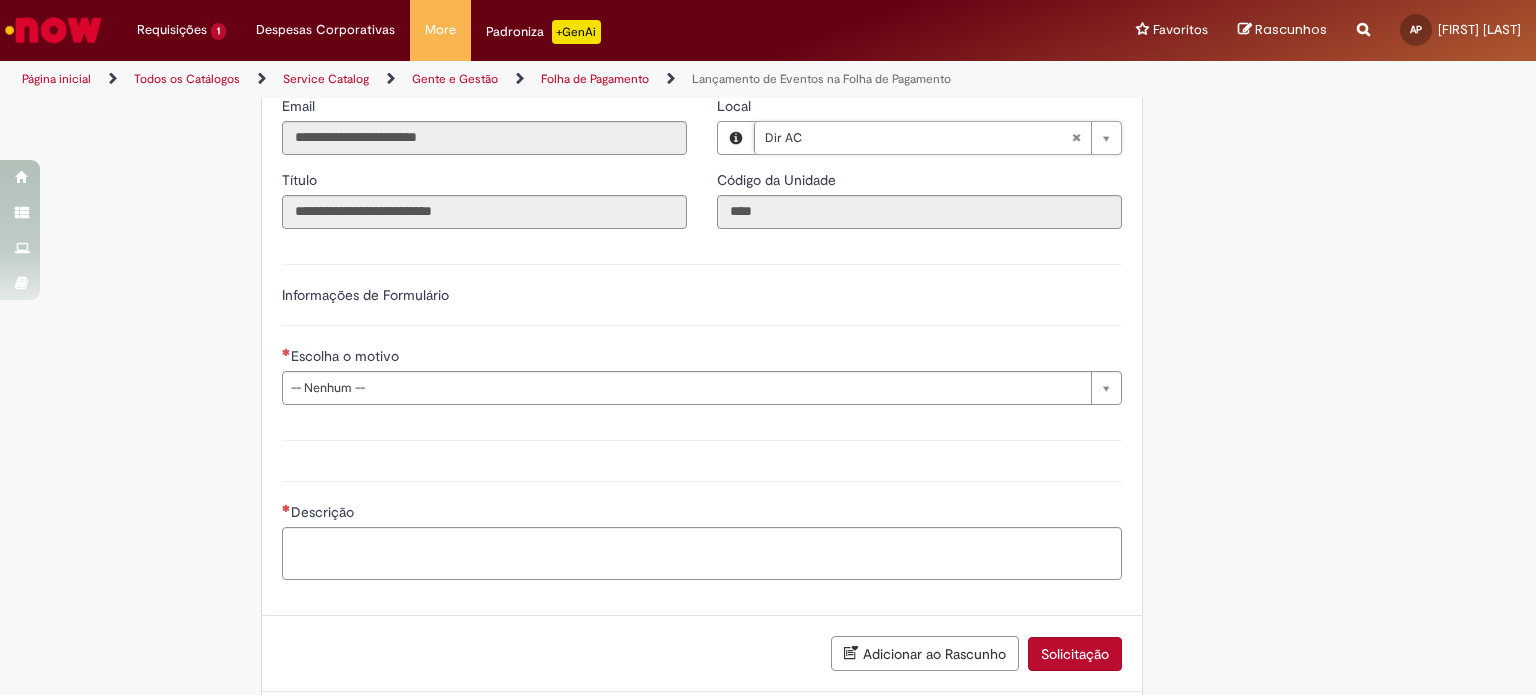 scroll, scrollTop: 700, scrollLeft: 0, axis: vertical 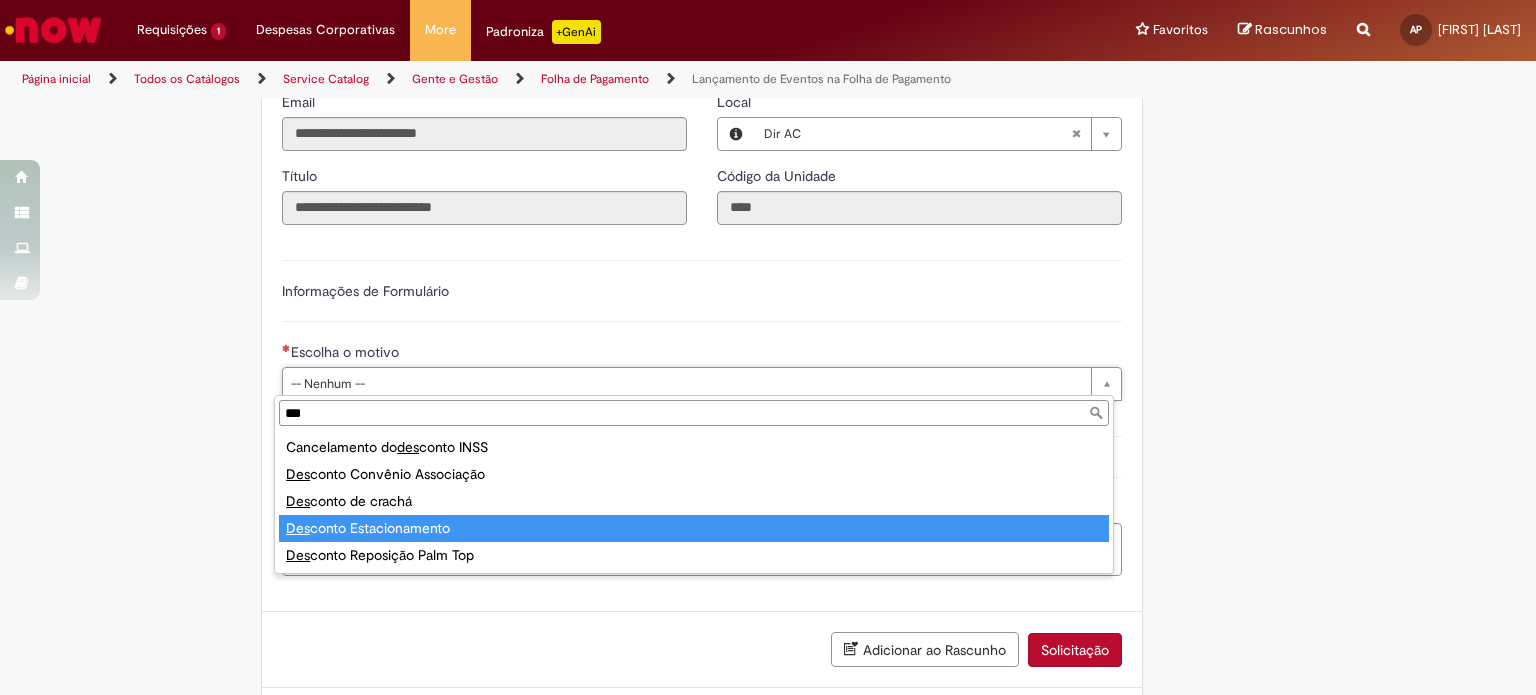 type on "***" 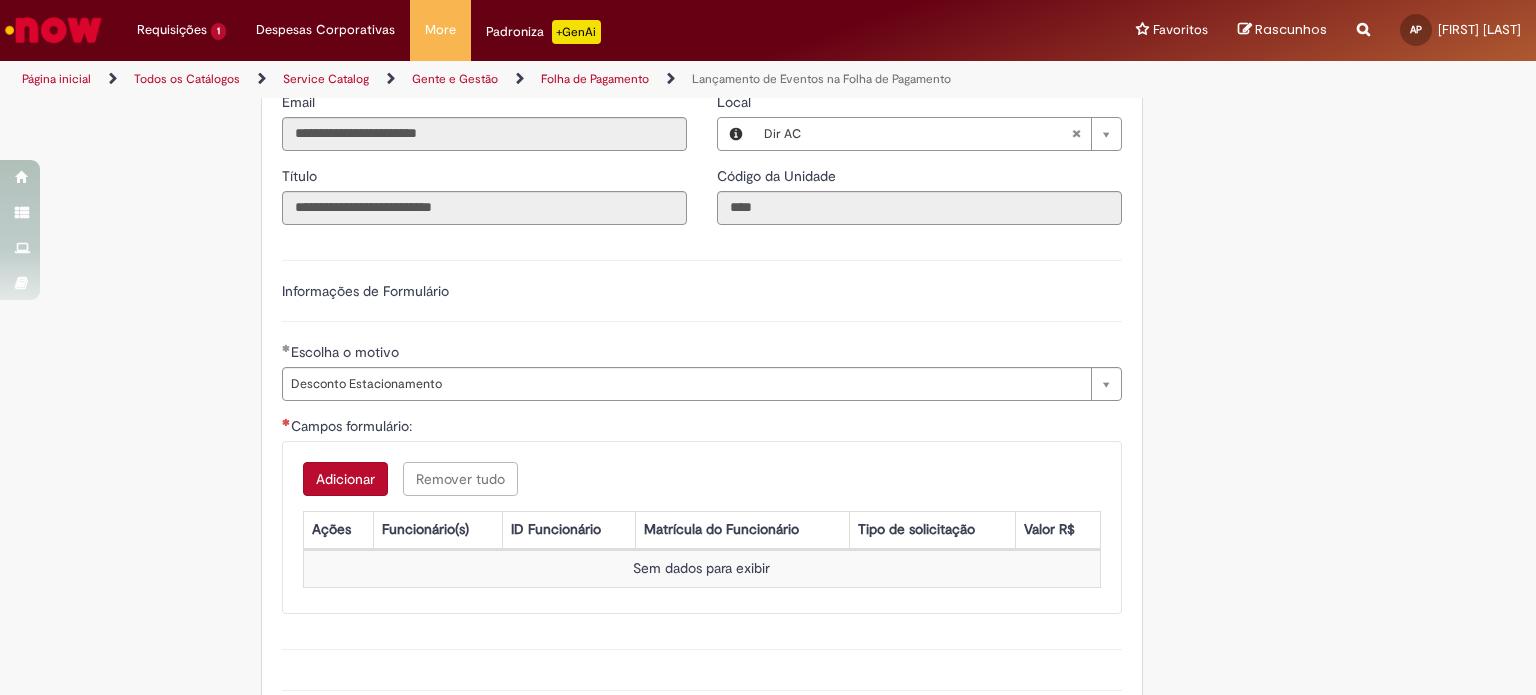 click on "Adicionar" at bounding box center (345, 479) 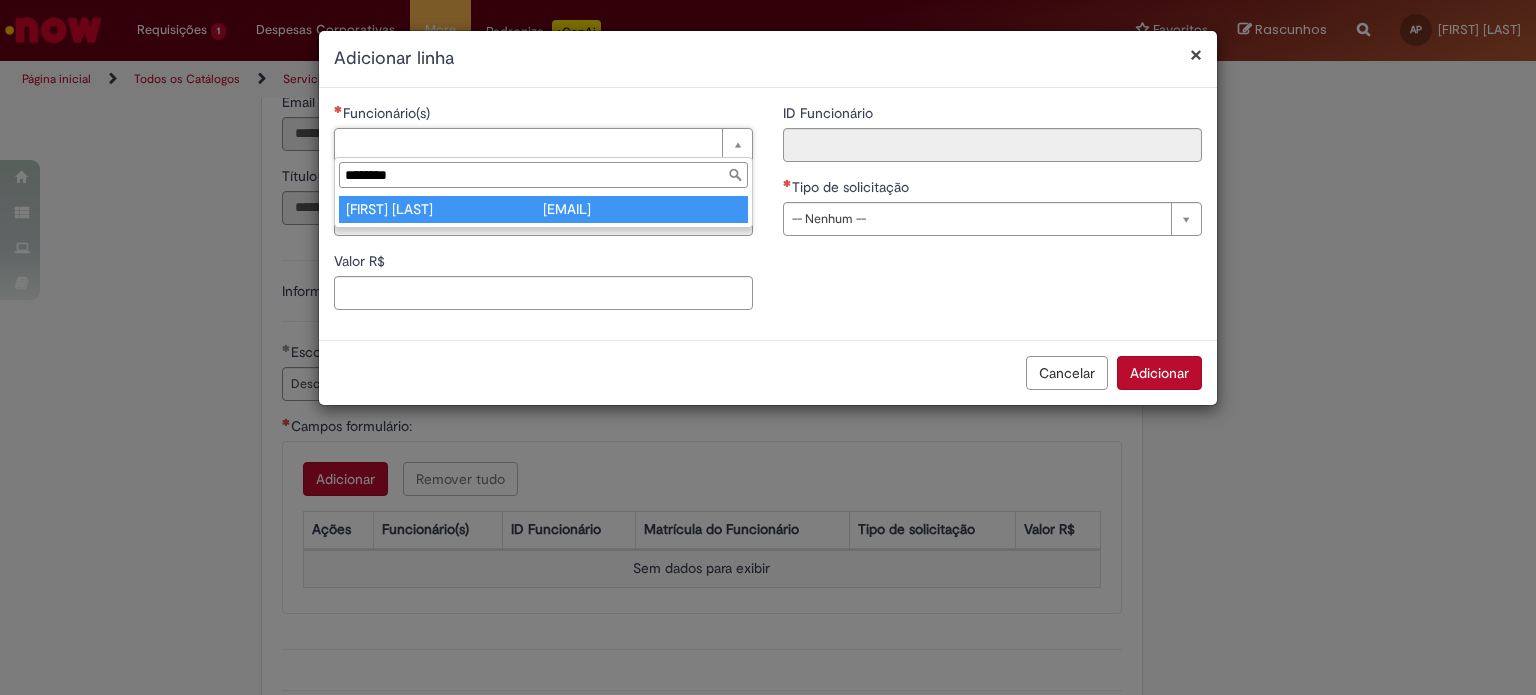 type on "********" 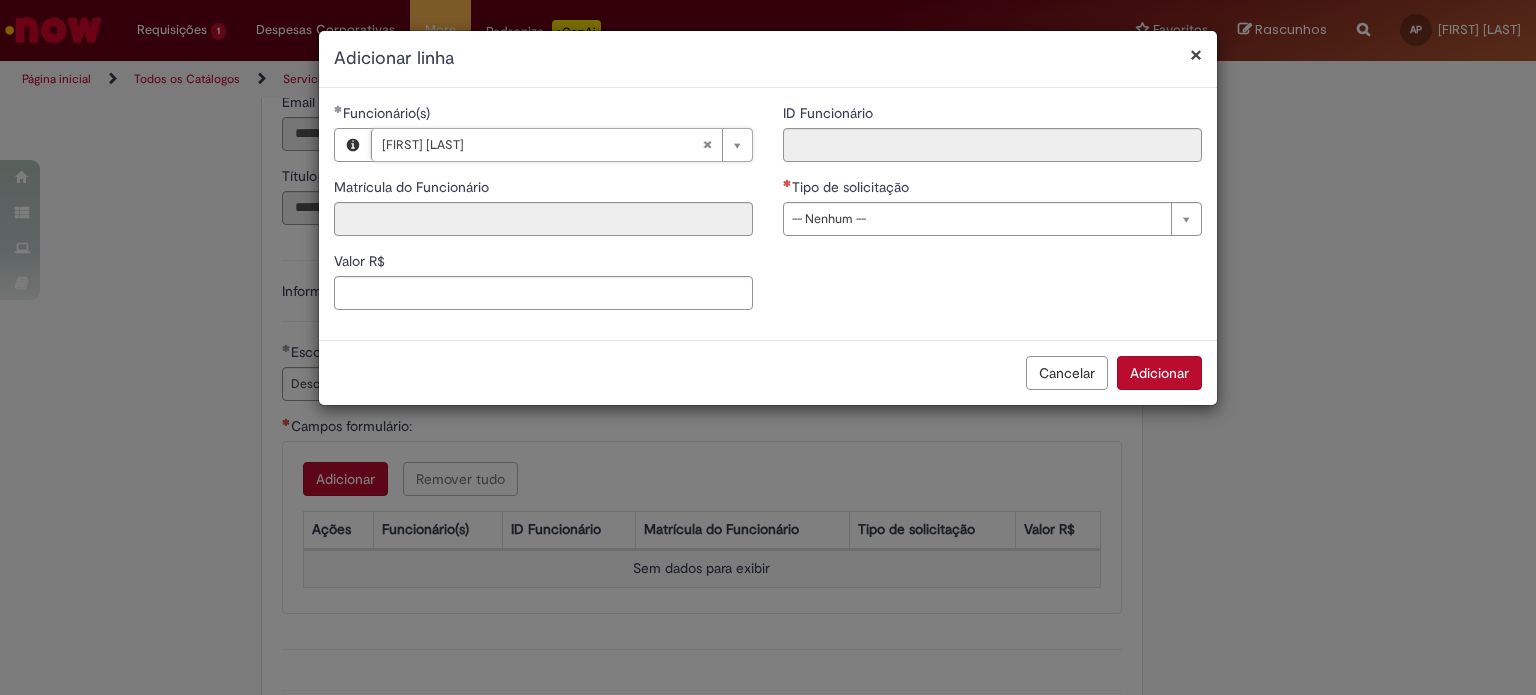 type on "********" 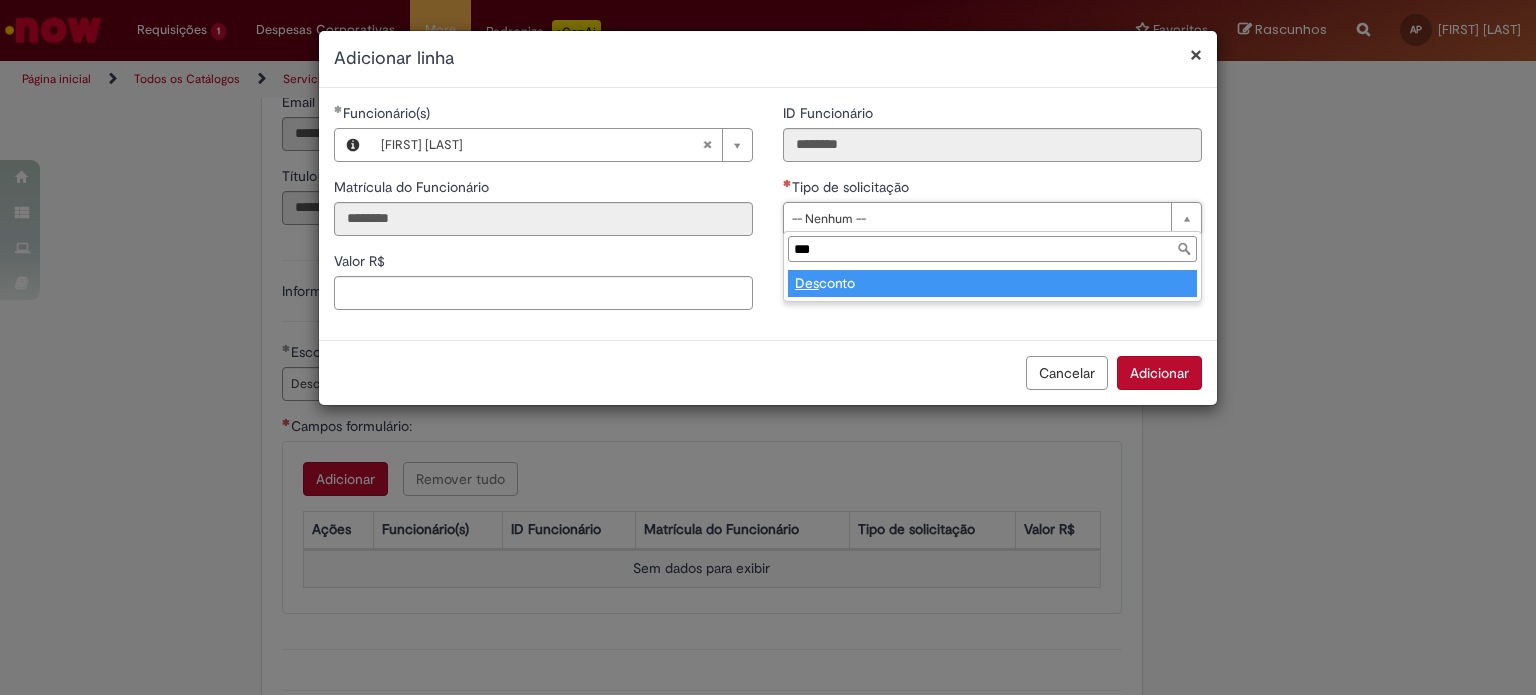 type on "***" 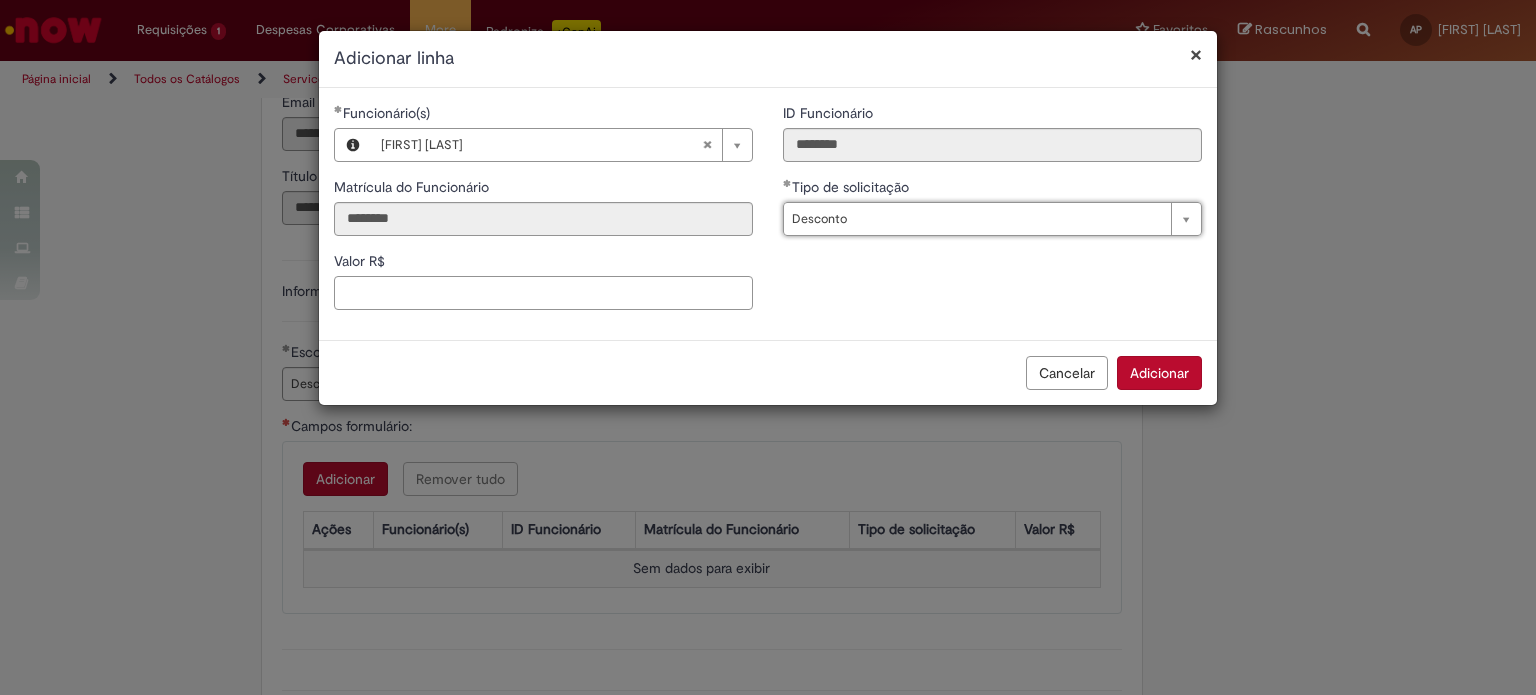 click on "Valor R$" at bounding box center (543, 293) 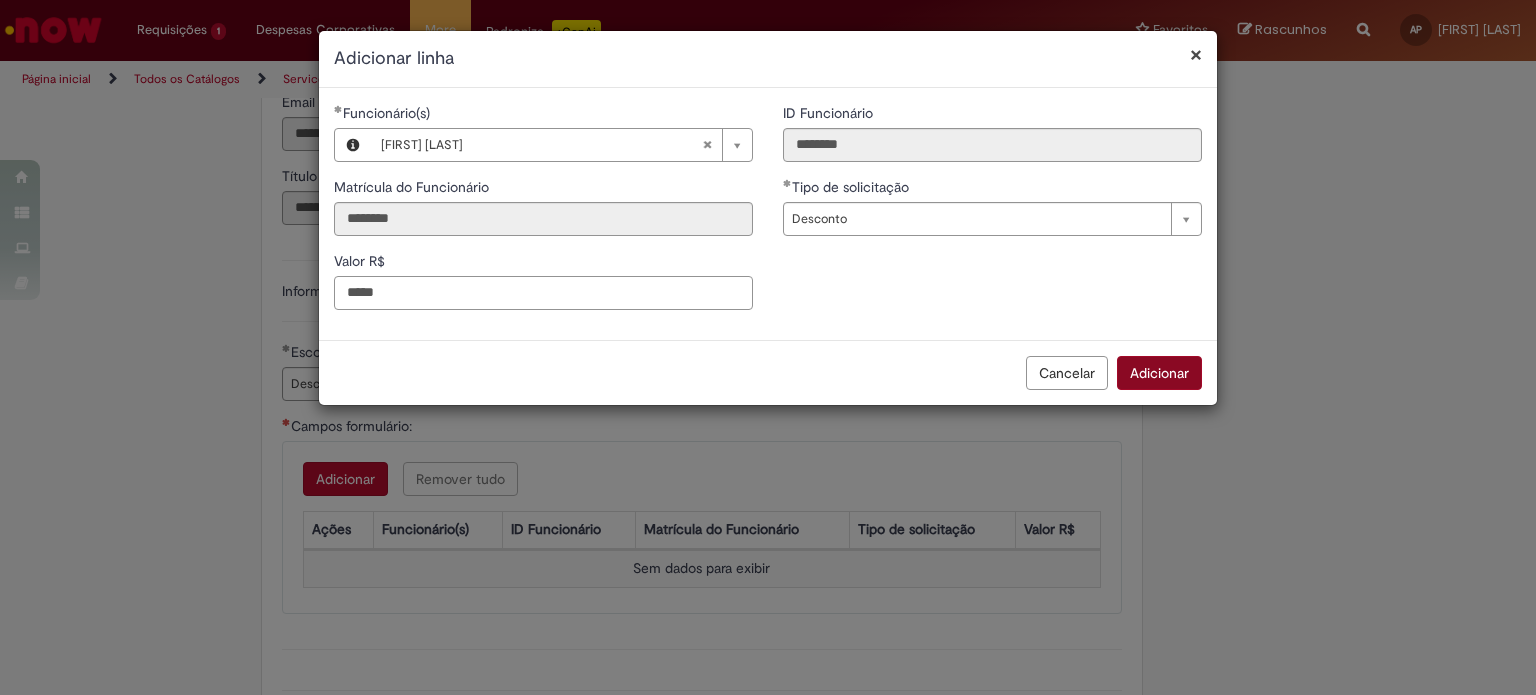 type on "*****" 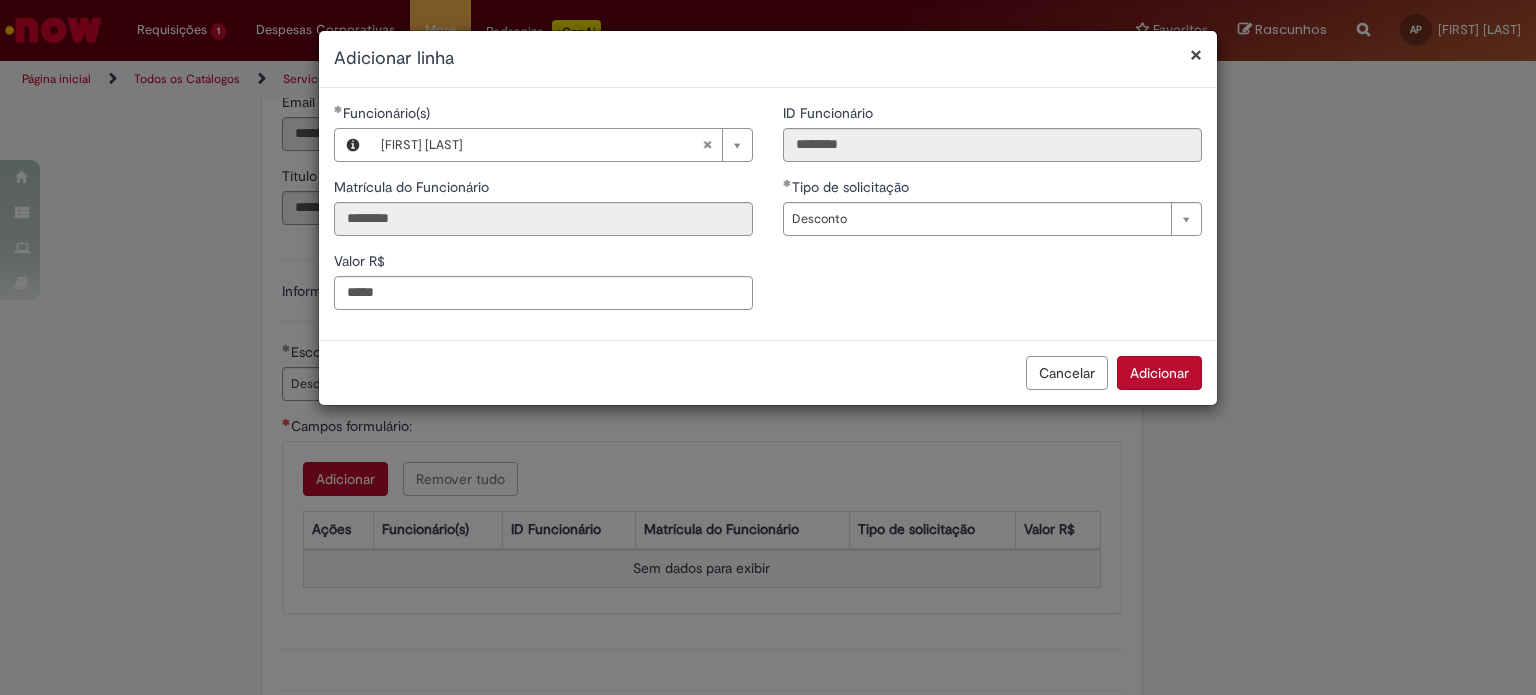 click on "Adicionar" at bounding box center [1159, 373] 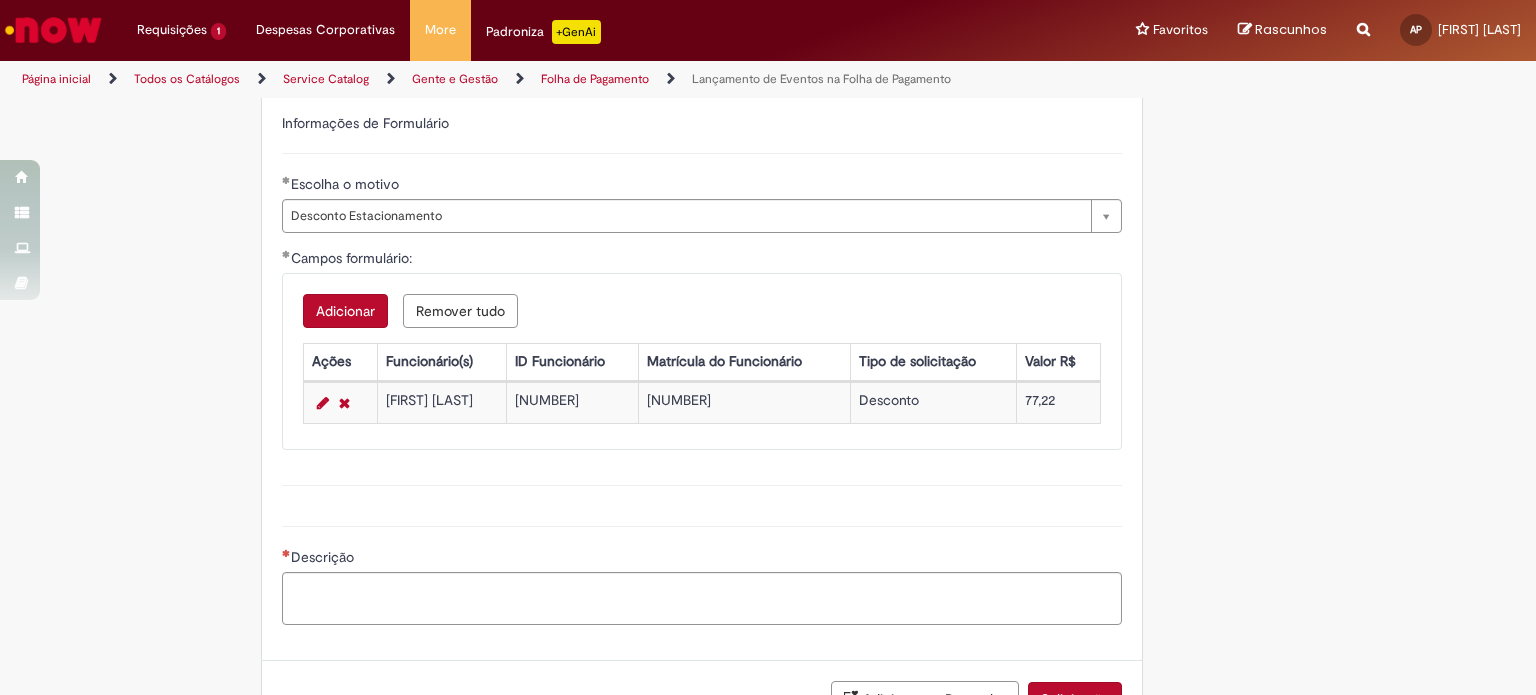 scroll, scrollTop: 915, scrollLeft: 0, axis: vertical 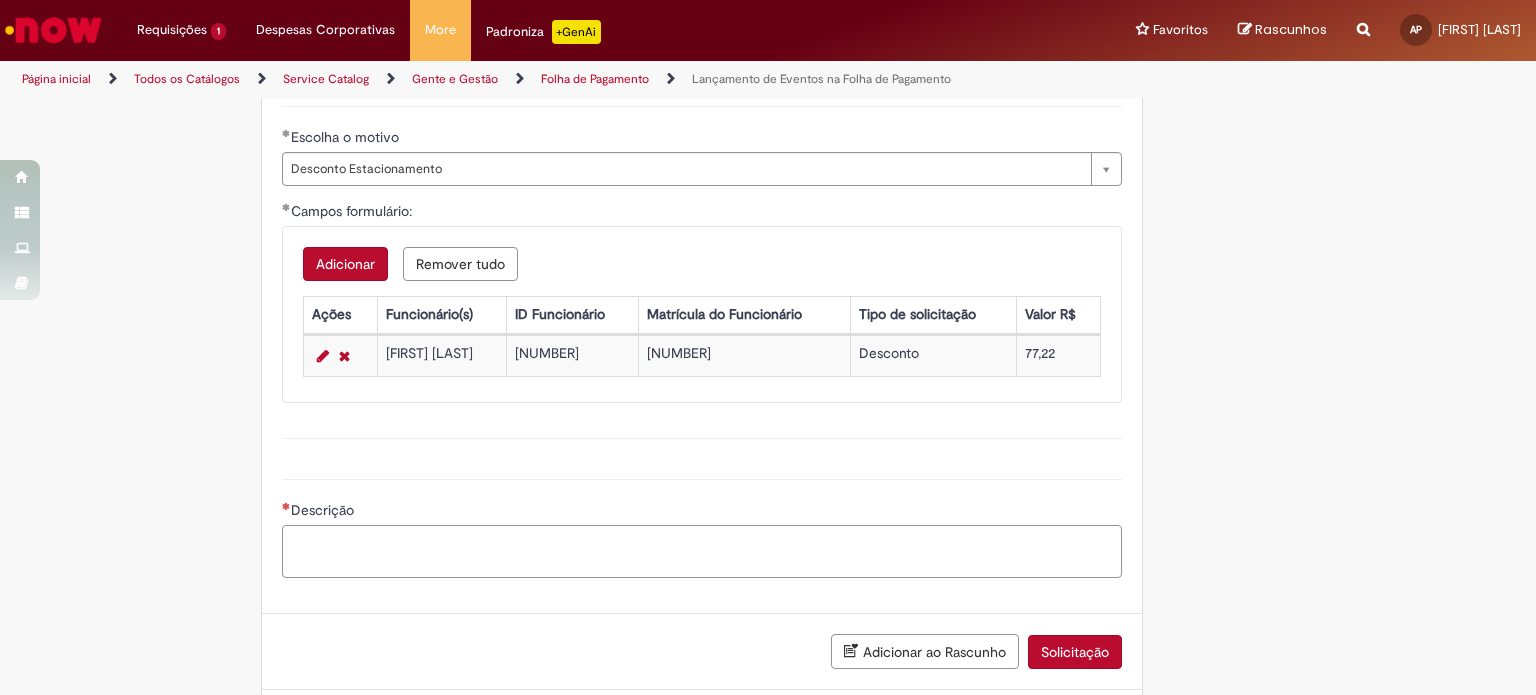 click on "Descrição" at bounding box center [702, 552] 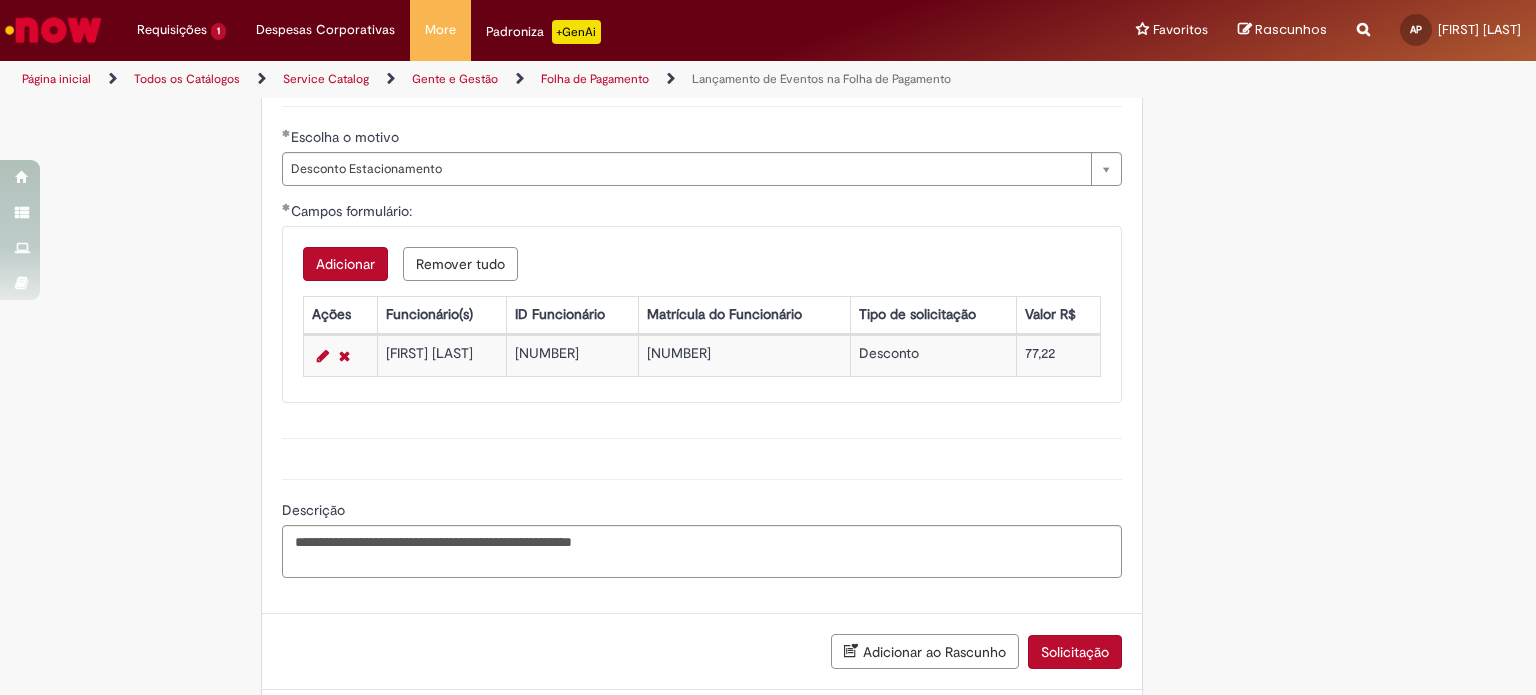 click on "Leonardo Seyji Miyabukuro" at bounding box center (442, 355) 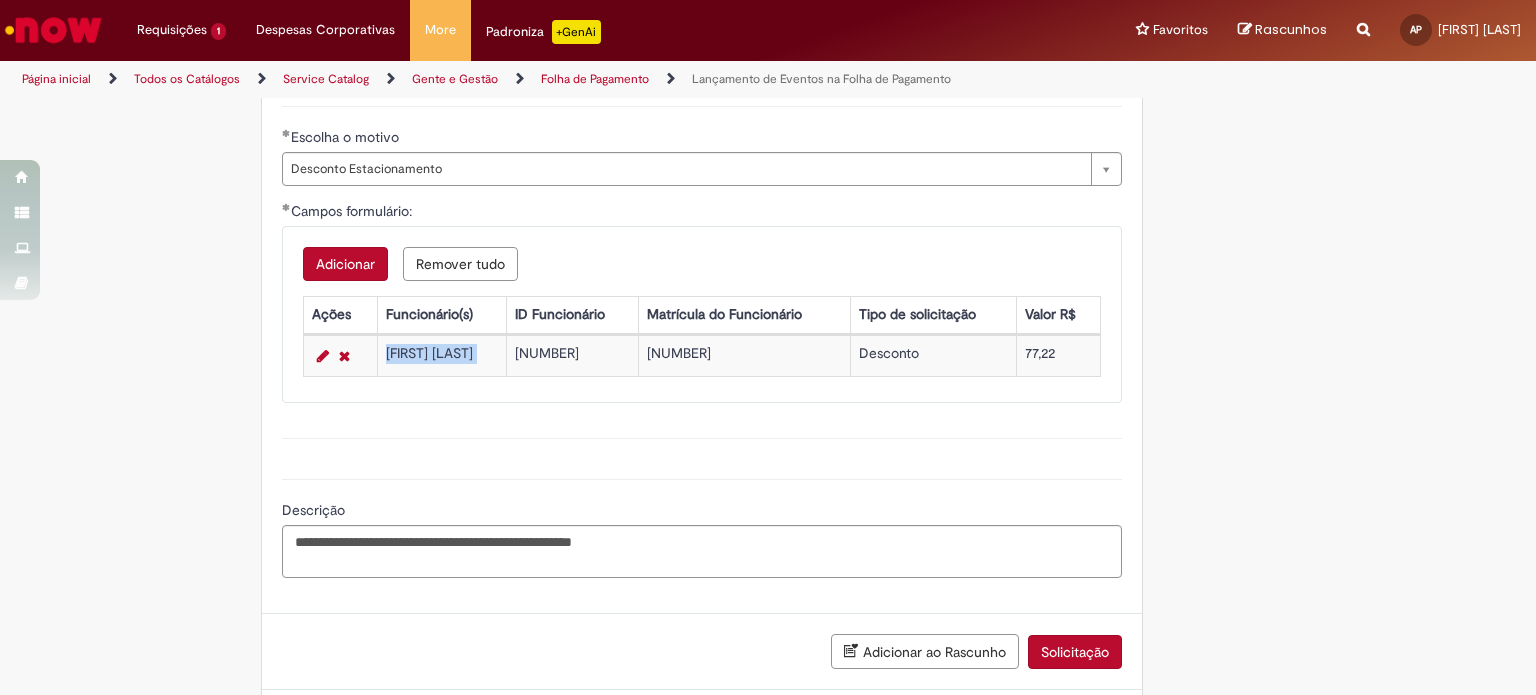 click on "Leonardo Seyji Miyabukuro" at bounding box center (442, 355) 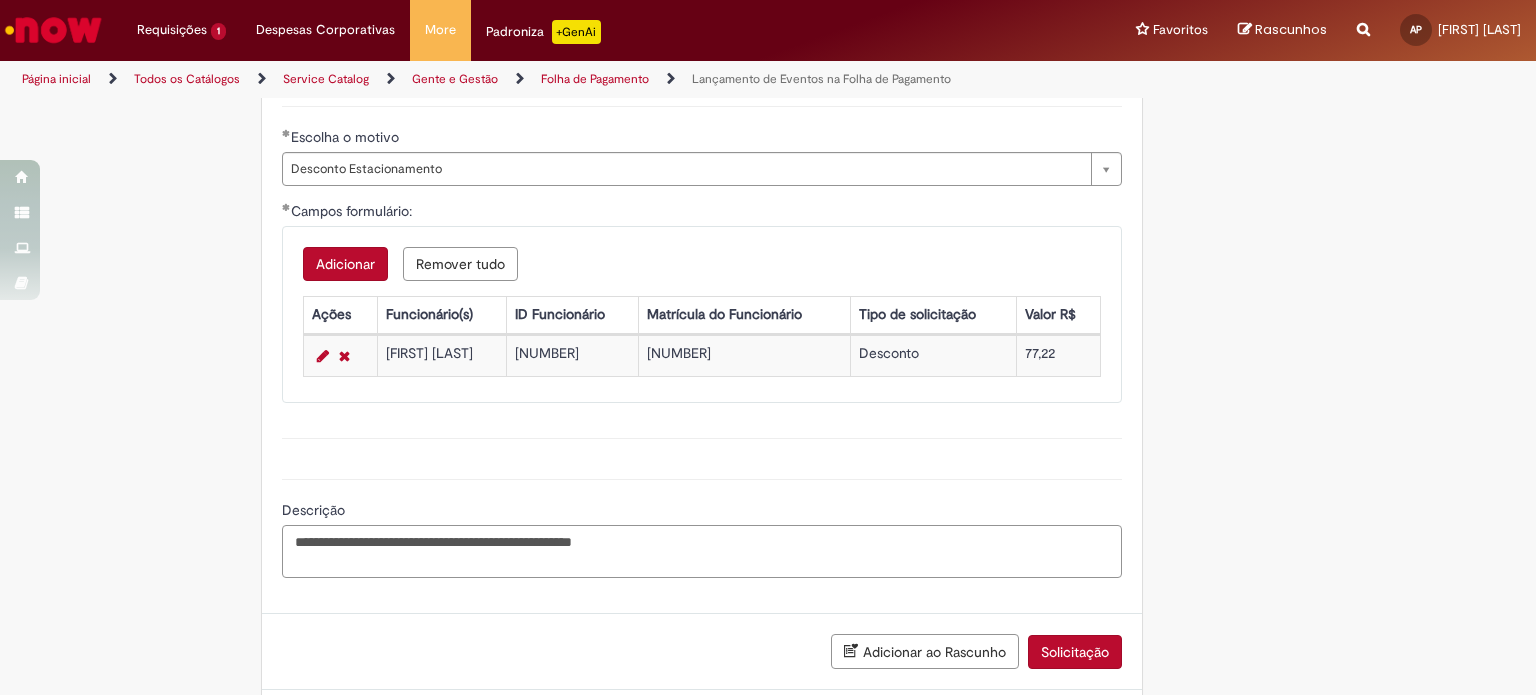click on "**********" at bounding box center (702, 552) 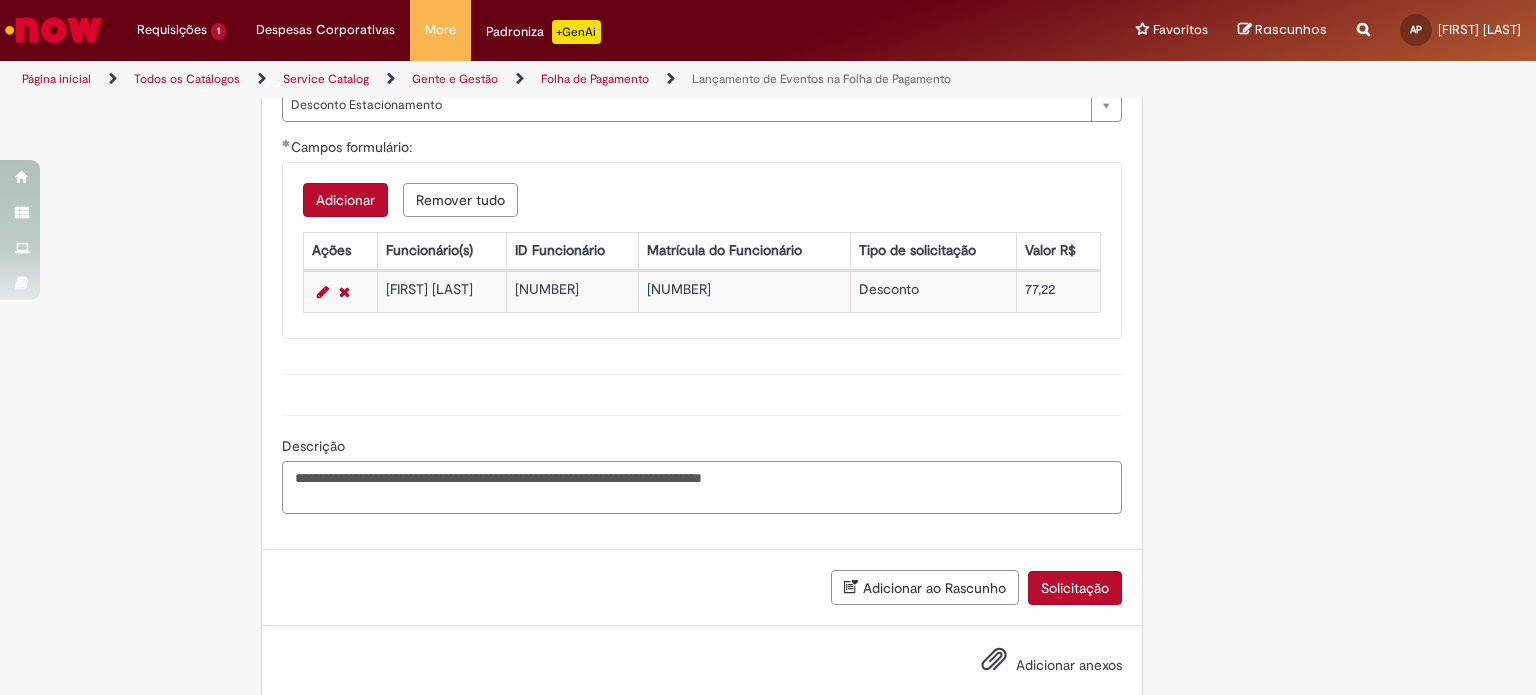scroll, scrollTop: 1015, scrollLeft: 0, axis: vertical 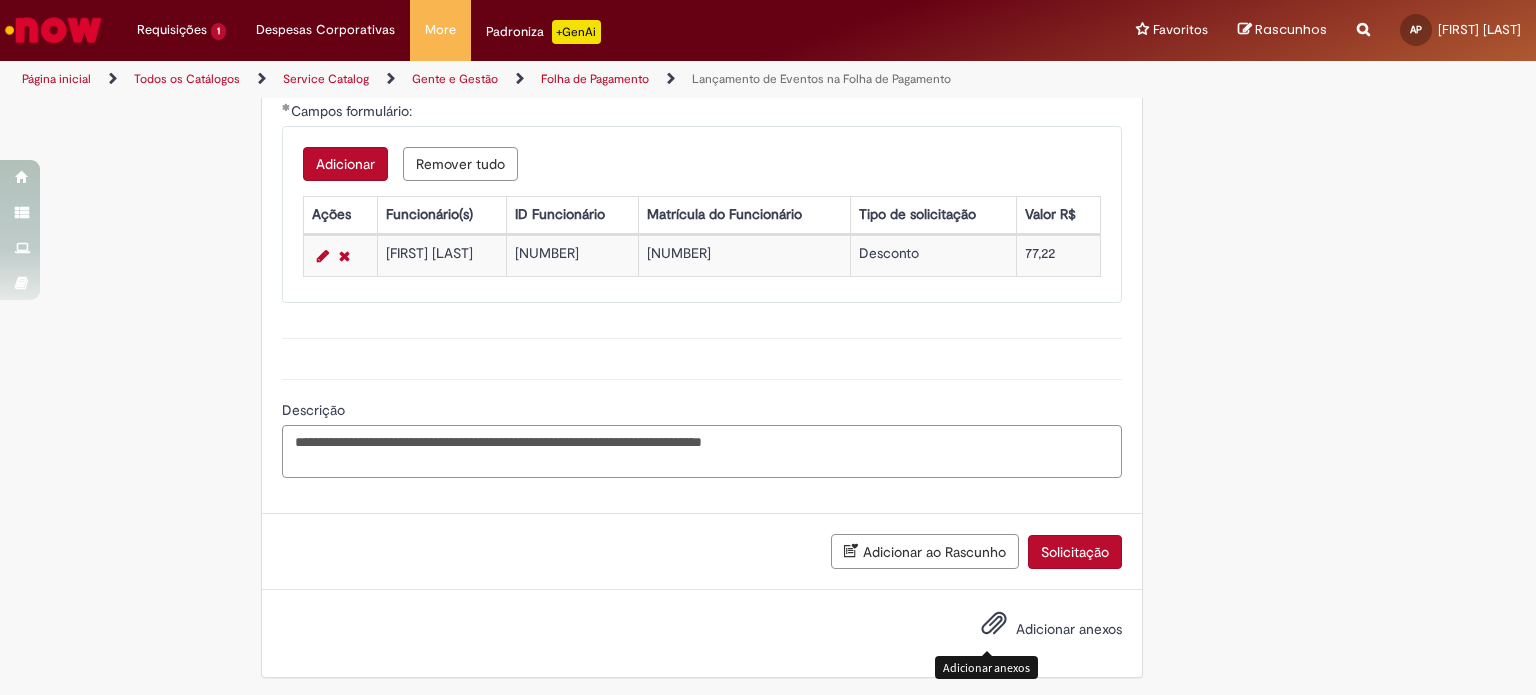 type on "**********" 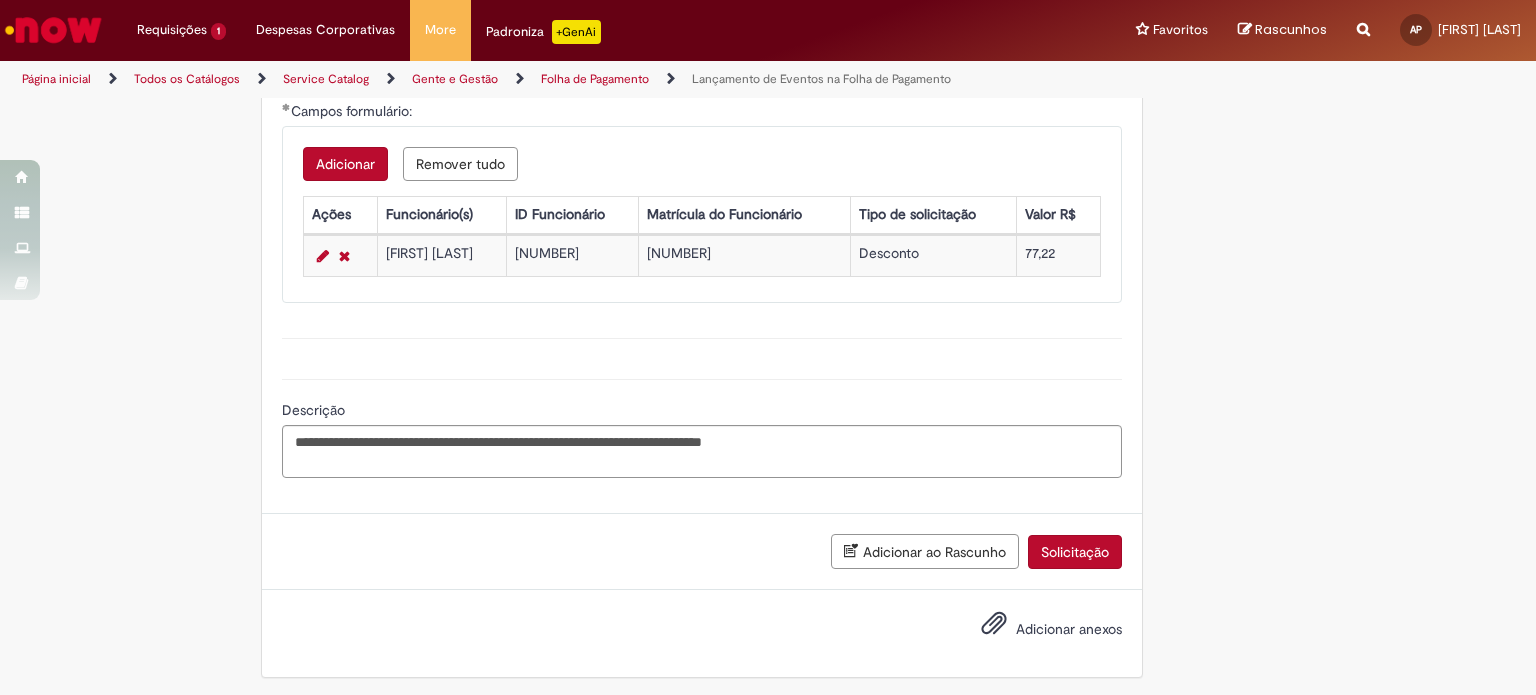 click on "Adicionar anexos" at bounding box center (1069, 630) 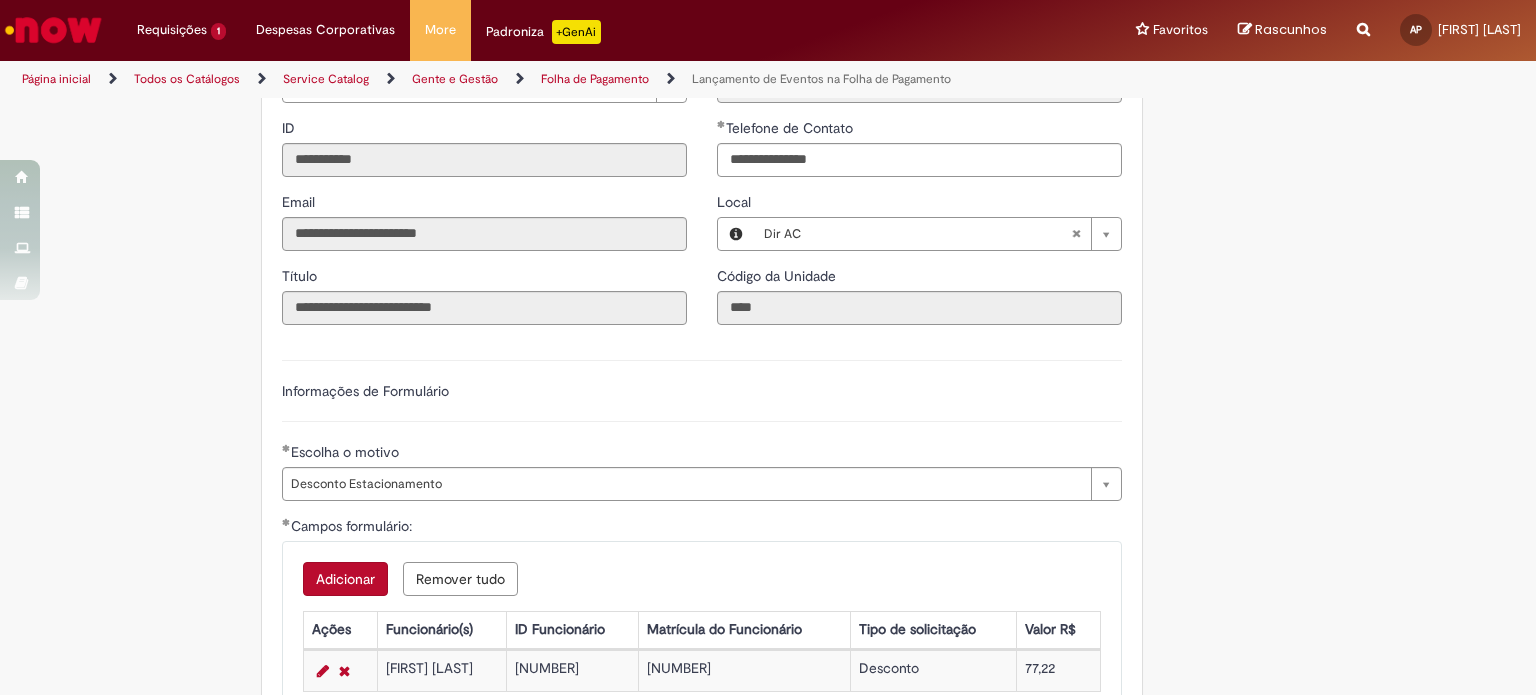scroll, scrollTop: 1103, scrollLeft: 0, axis: vertical 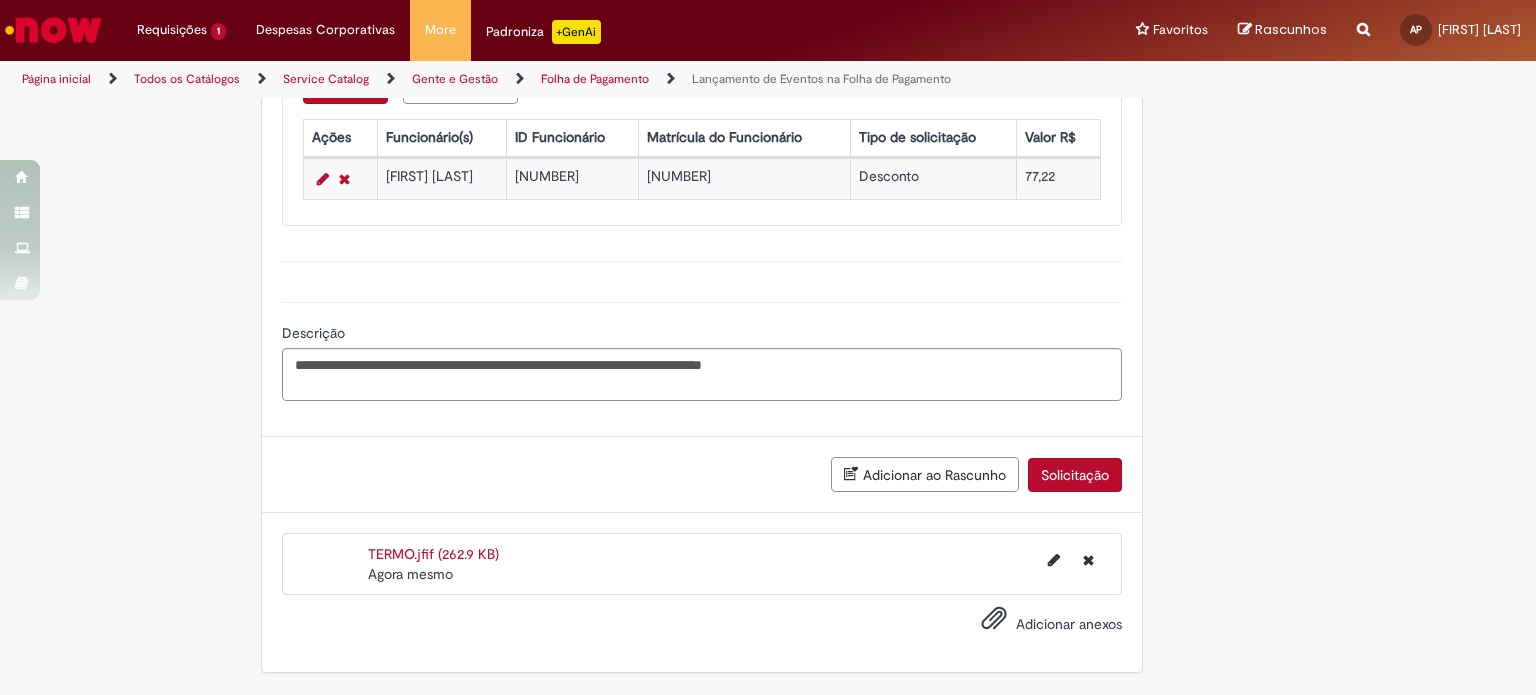 click on "Solicitação" at bounding box center (1075, 475) 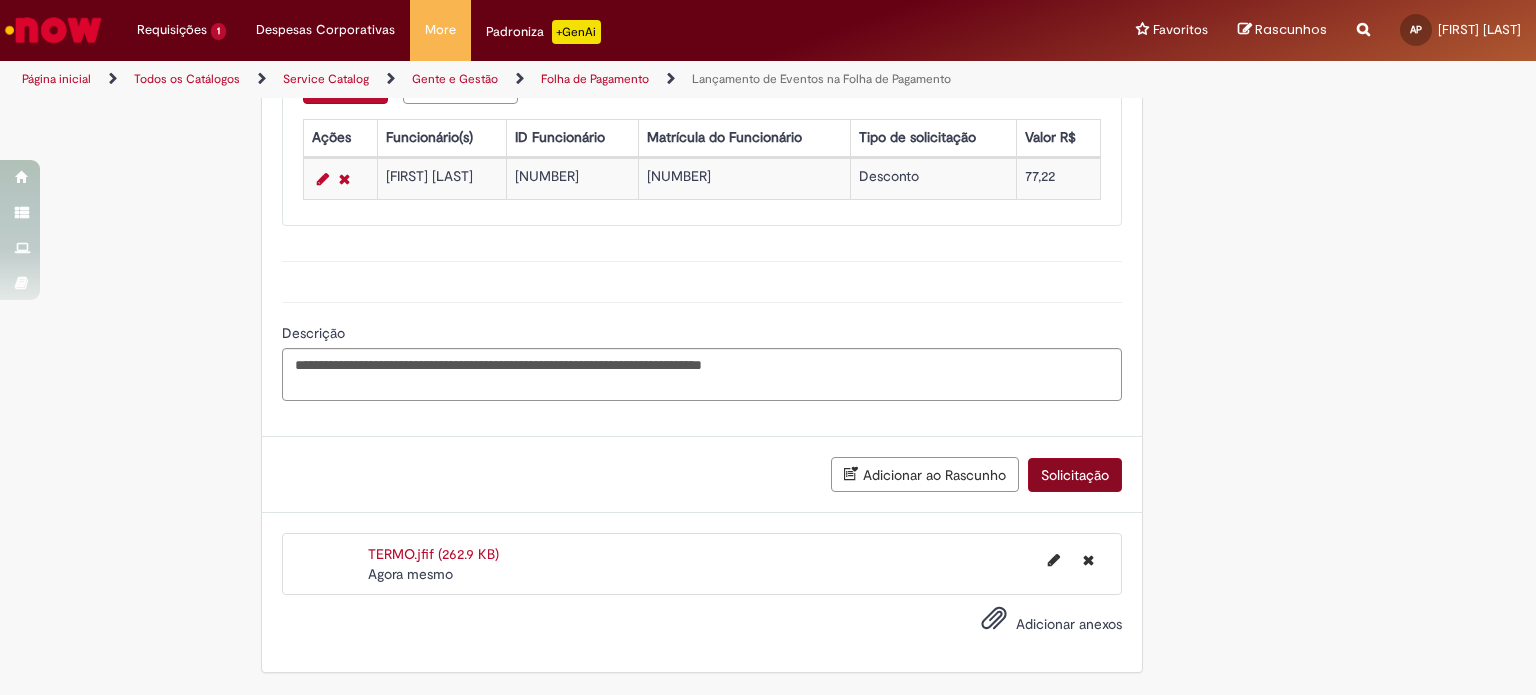 scroll, scrollTop: 1057, scrollLeft: 0, axis: vertical 